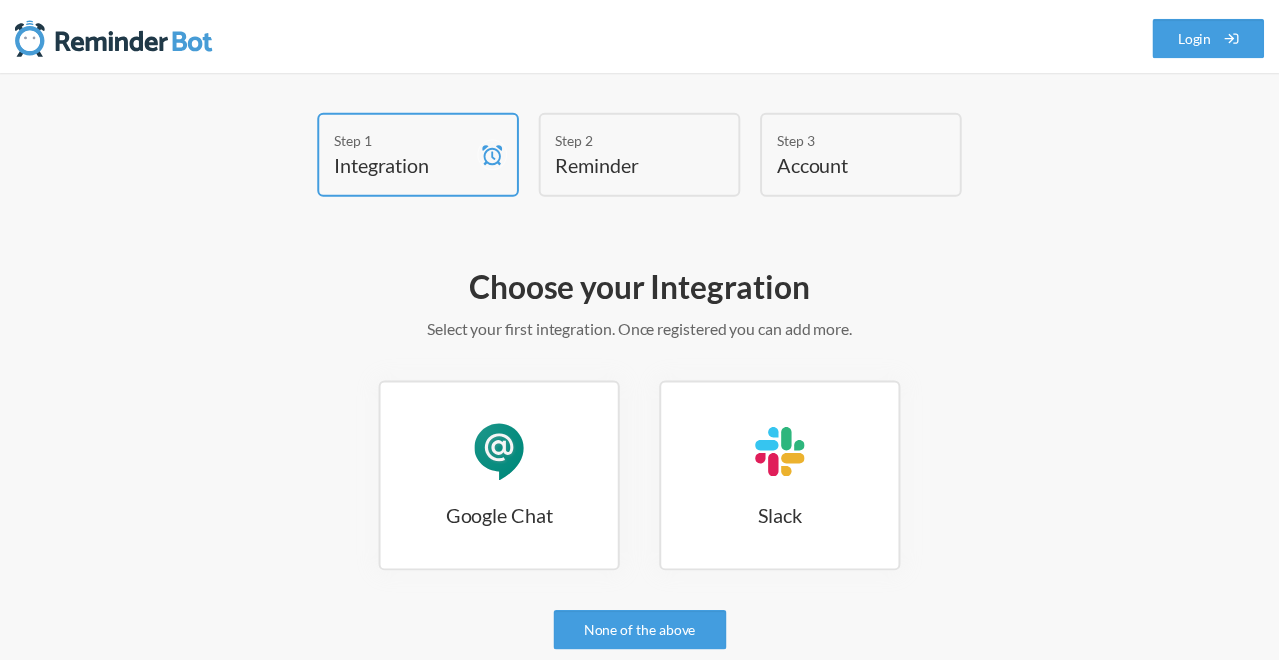 scroll, scrollTop: 0, scrollLeft: 0, axis: both 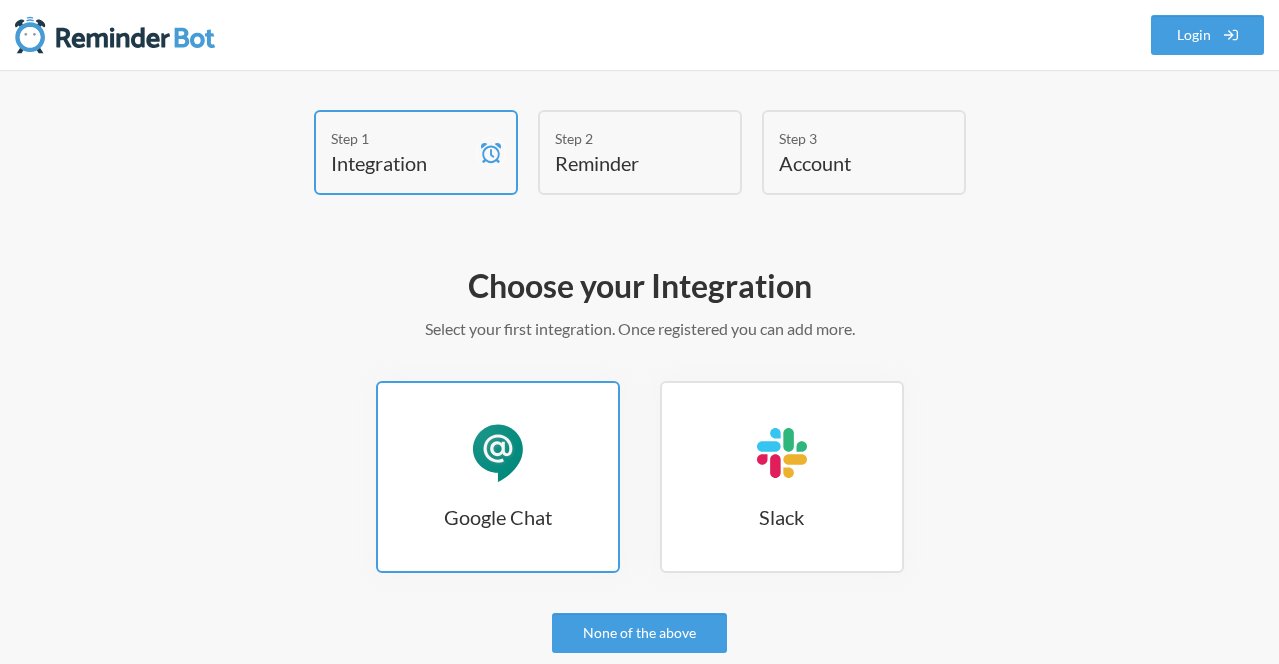 click on "Google Chat   Google Chat" at bounding box center (498, 477) 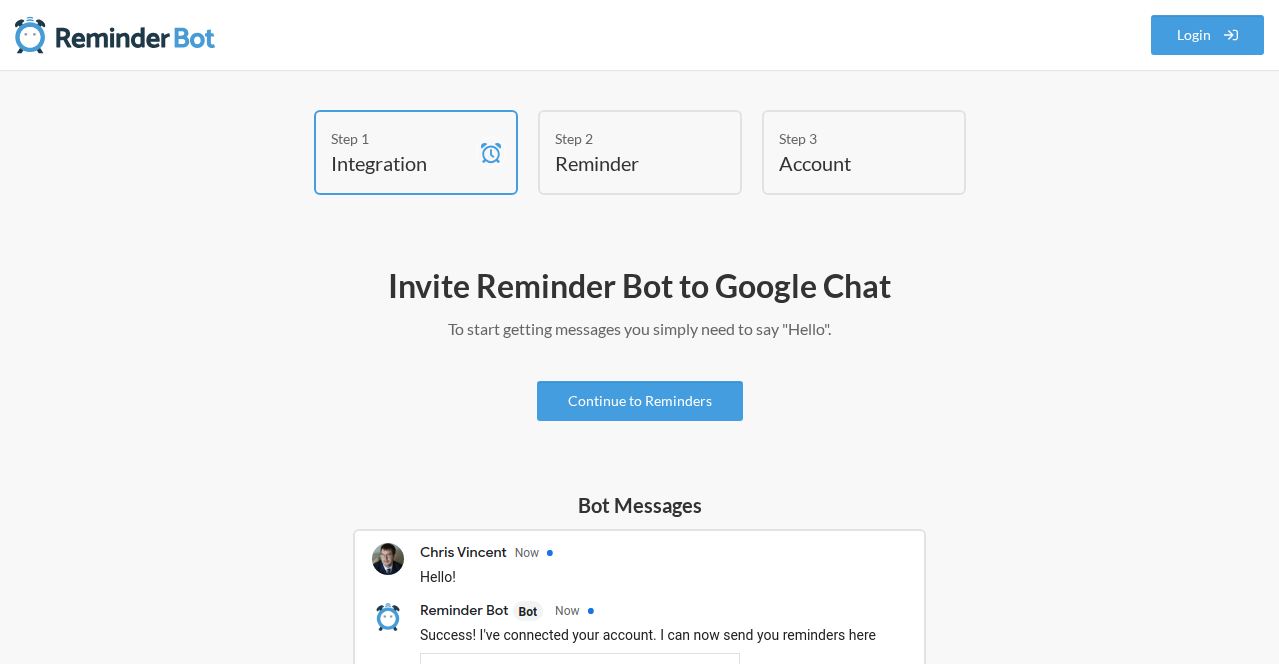 scroll, scrollTop: 1, scrollLeft: 0, axis: vertical 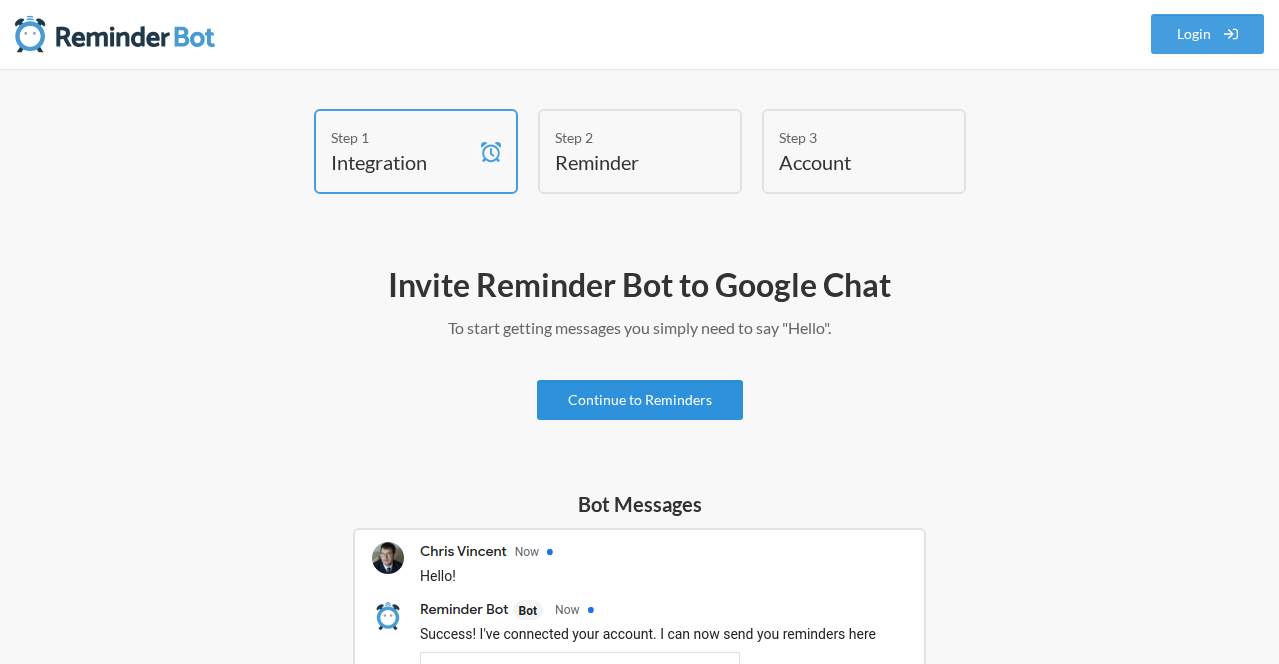 click on "Continue to Reminders" at bounding box center (640, 400) 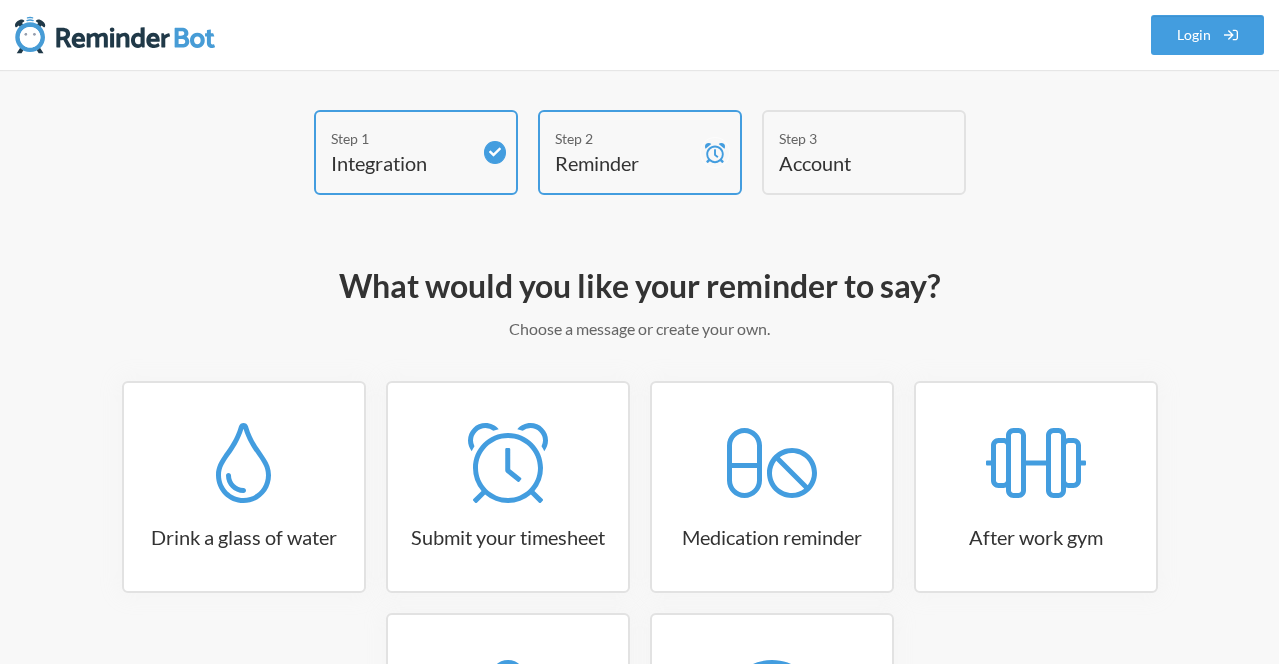 scroll, scrollTop: 271, scrollLeft: 0, axis: vertical 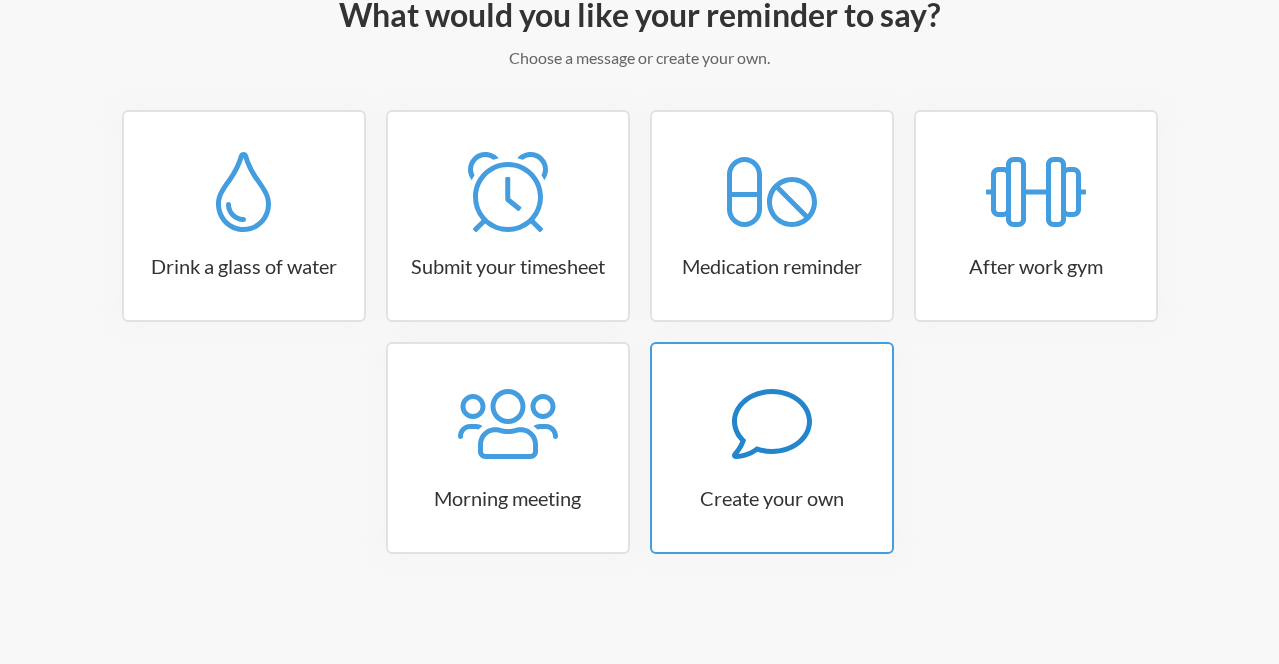 click on "Create your own" at bounding box center [772, 498] 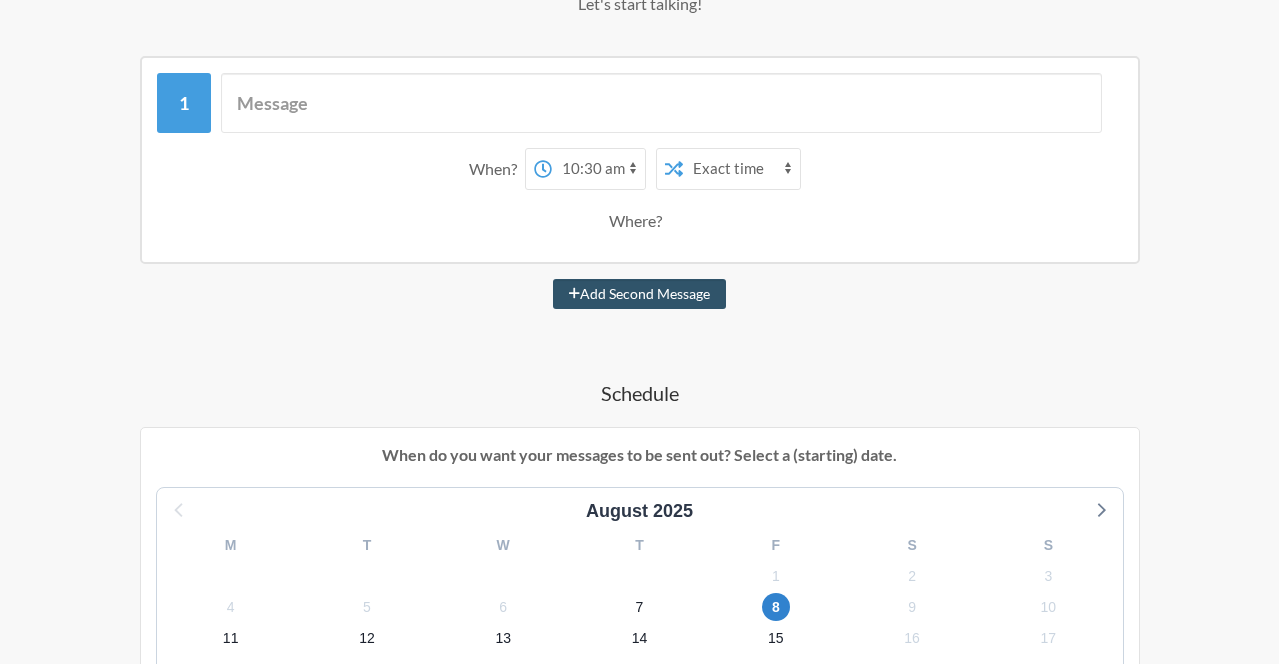 scroll, scrollTop: 320, scrollLeft: 0, axis: vertical 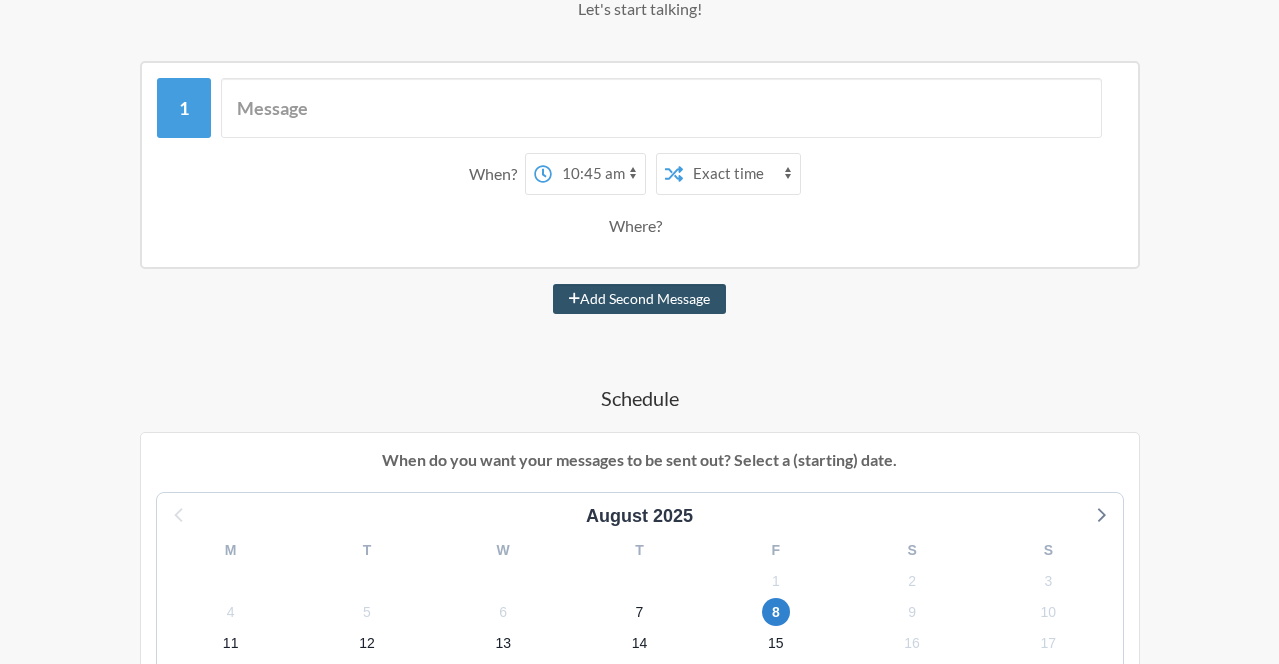 click on "12:00 am 12:15 am 12:30 am 12:45 am 1:00 am 1:15 am 1:30 am 1:45 am 2:00 am 2:15 am 2:30 am 2:45 am 3:00 am 3:15 am 3:30 am 3:45 am 4:00 am 4:15 am 4:30 am 4:45 am 5:00 am 5:15 am 5:30 am 5:45 am 6:00 am 6:15 am 6:30 am 6:45 am 7:00 am 7:15 am 7:30 am 7:45 am 8:00 am 8:15 am 8:30 am 8:45 am 9:00 am 9:15 am 9:30 am 9:45 am 10:00 am 10:15 am 10:30 am 10:45 am 11:00 am 11:15 am 11:30 am 11:45 am 12:00 pm 12:15 pm 12:30 pm 12:45 pm 1:00 pm 1:15 pm 1:30 pm 1:45 pm 2:00 pm 2:15 pm 2:30 pm 2:45 pm 3:00 pm 3:15 pm 3:30 pm 3:45 pm 4:00 pm 4:15 pm 4:30 pm 4:45 pm 5:00 pm 5:15 pm 5:30 pm 5:45 pm 6:00 pm 6:15 pm 6:30 pm 6:45 pm 7:00 pm 7:15 pm 7:30 pm 7:45 pm 8:00 pm 8:15 pm 8:30 pm 8:45 pm 9:00 pm 9:15 pm 9:30 pm 9:45 pm 10:00 pm 10:15 pm 10:30 pm 10:45 pm 11:00 pm 11:15 pm 11:30 pm 11:45 pm" at bounding box center [598, 174] 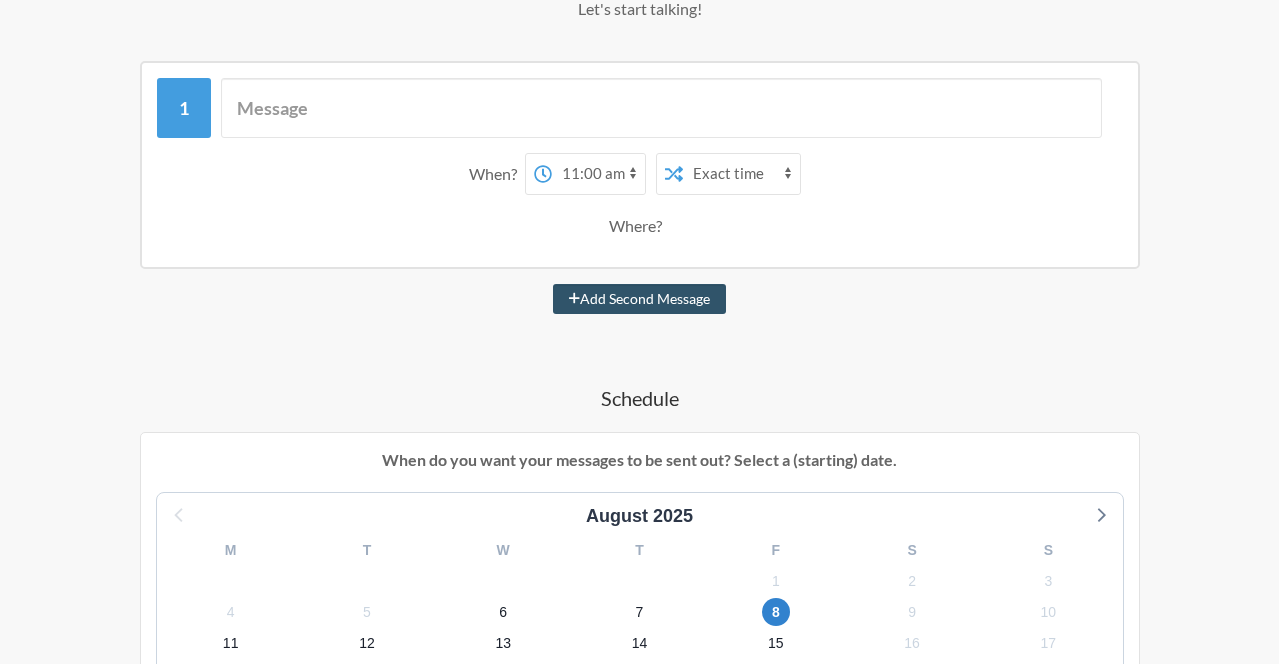 select on "10:45:00" 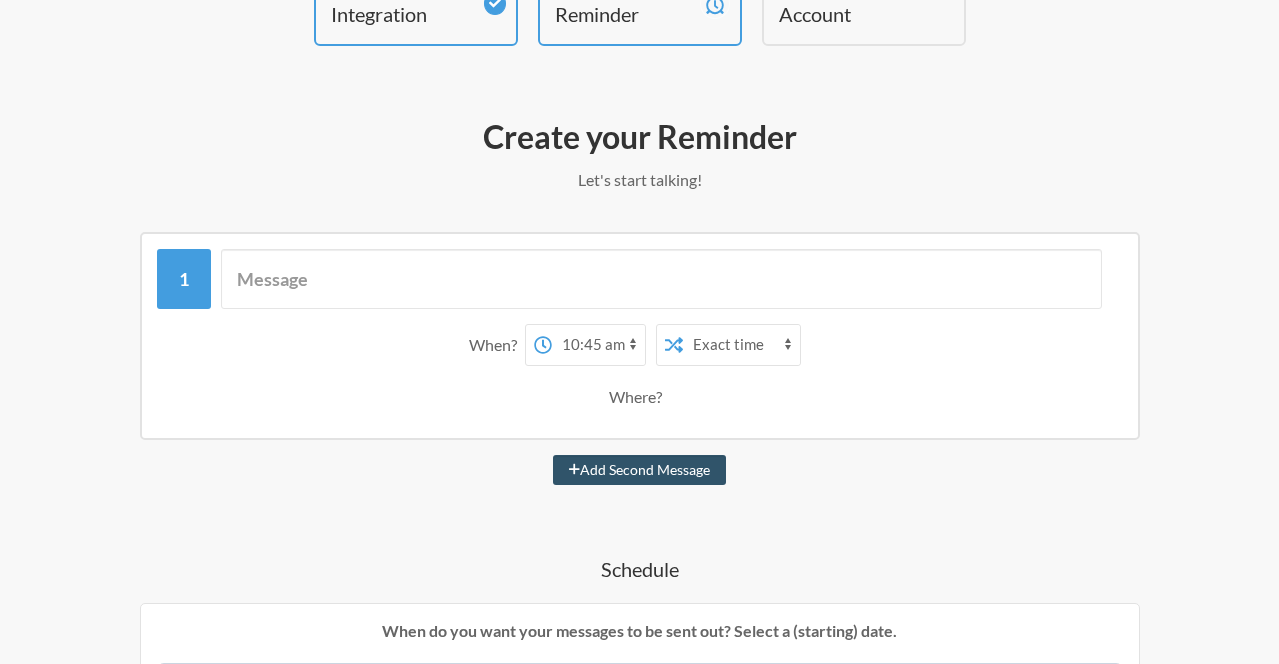 scroll, scrollTop: 150, scrollLeft: 0, axis: vertical 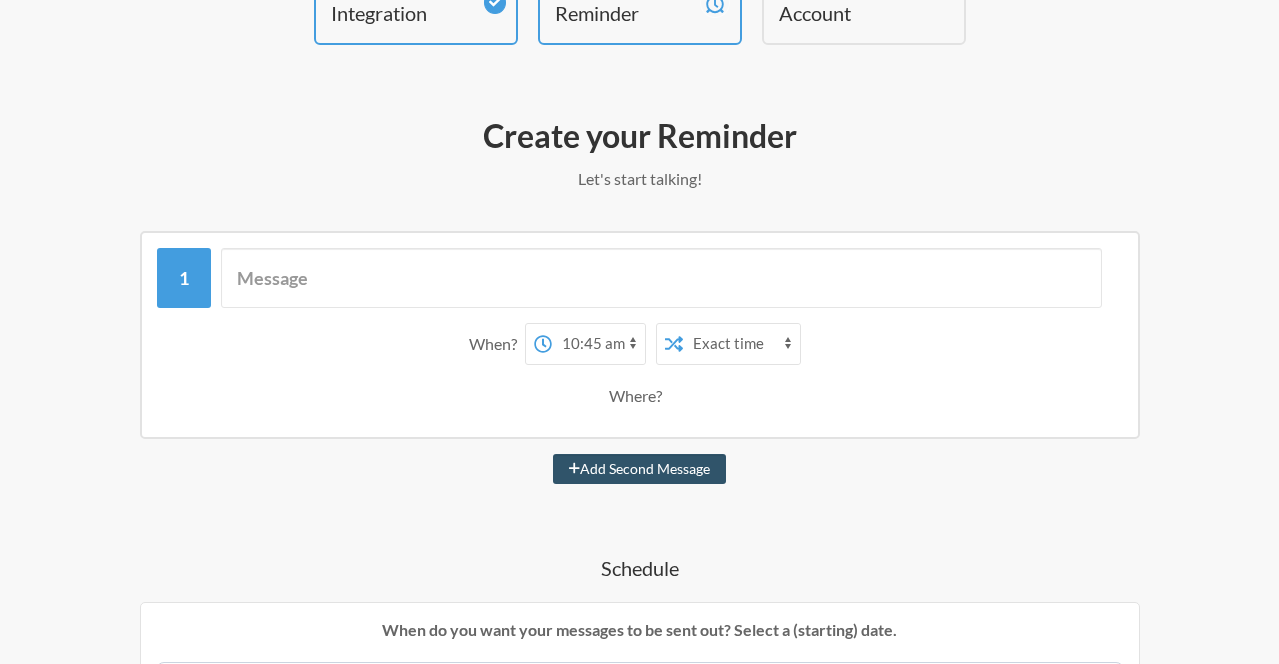 select on "true" 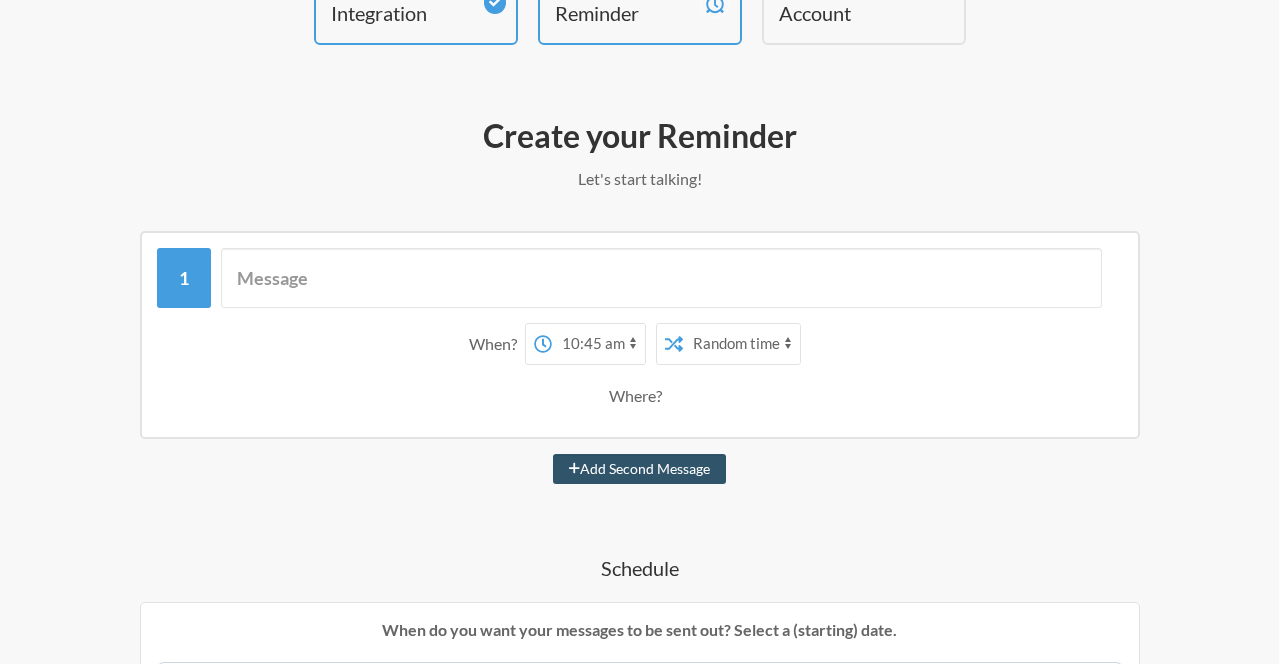 click on "Exact time Random time" at bounding box center (741, 344) 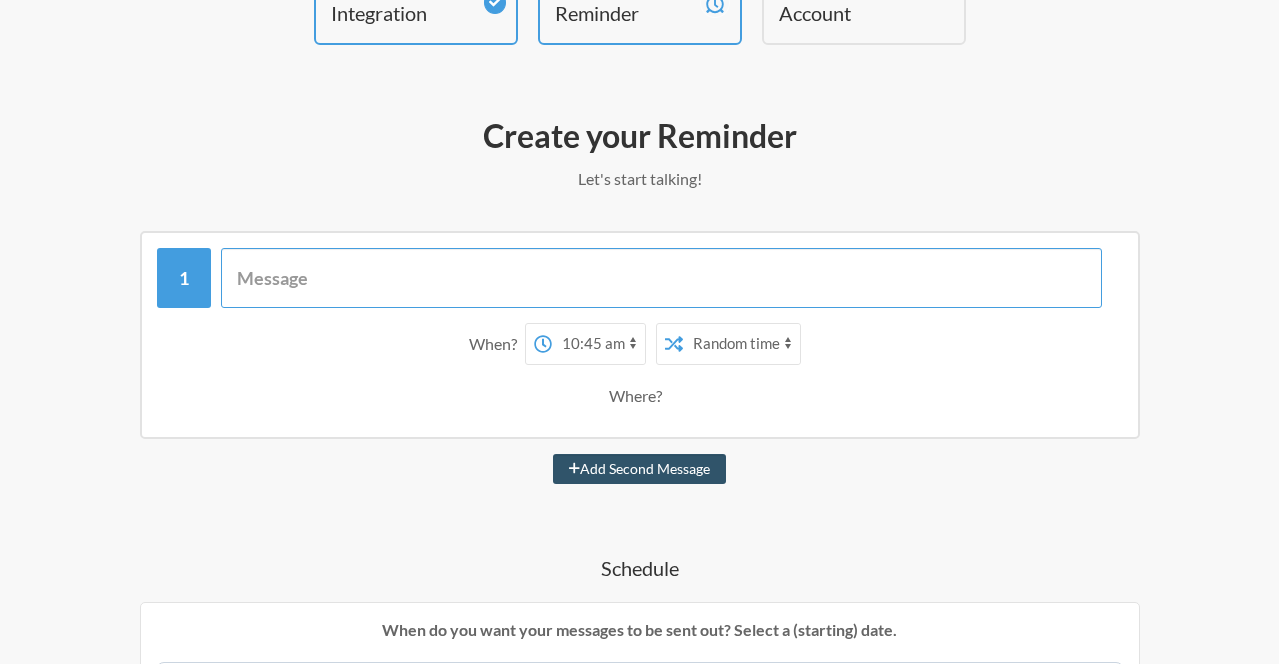 click at bounding box center (661, 278) 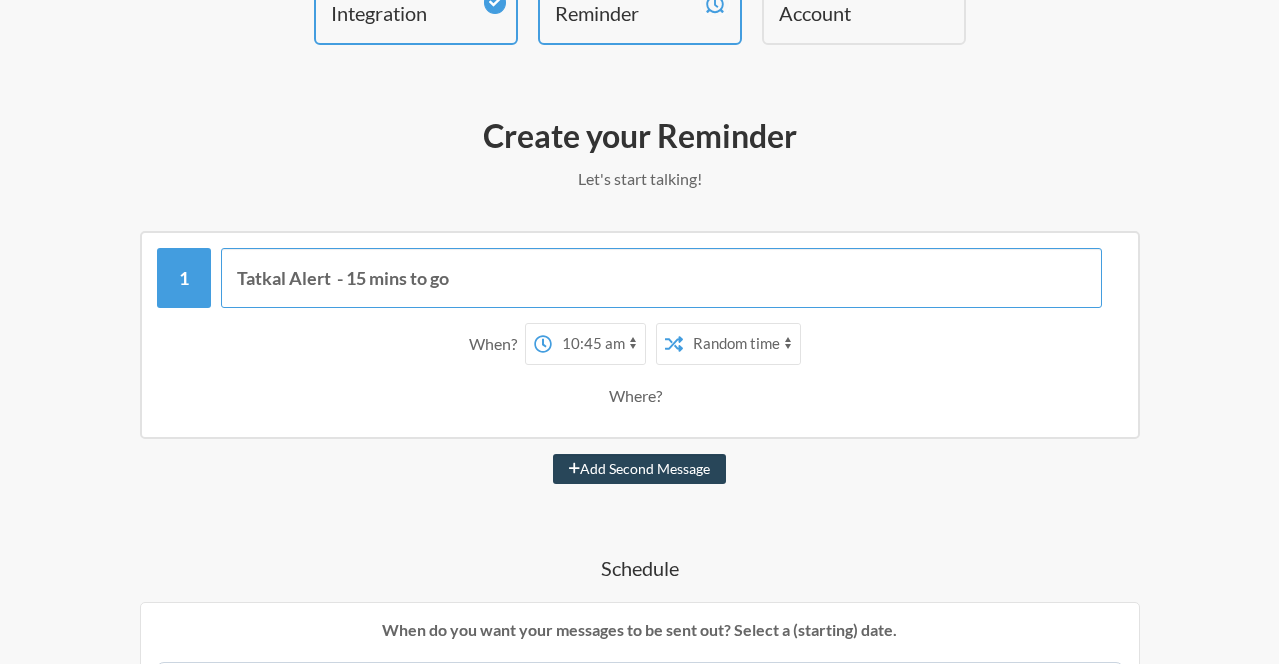 type on "Tatkal Alert  - 15 mins to go" 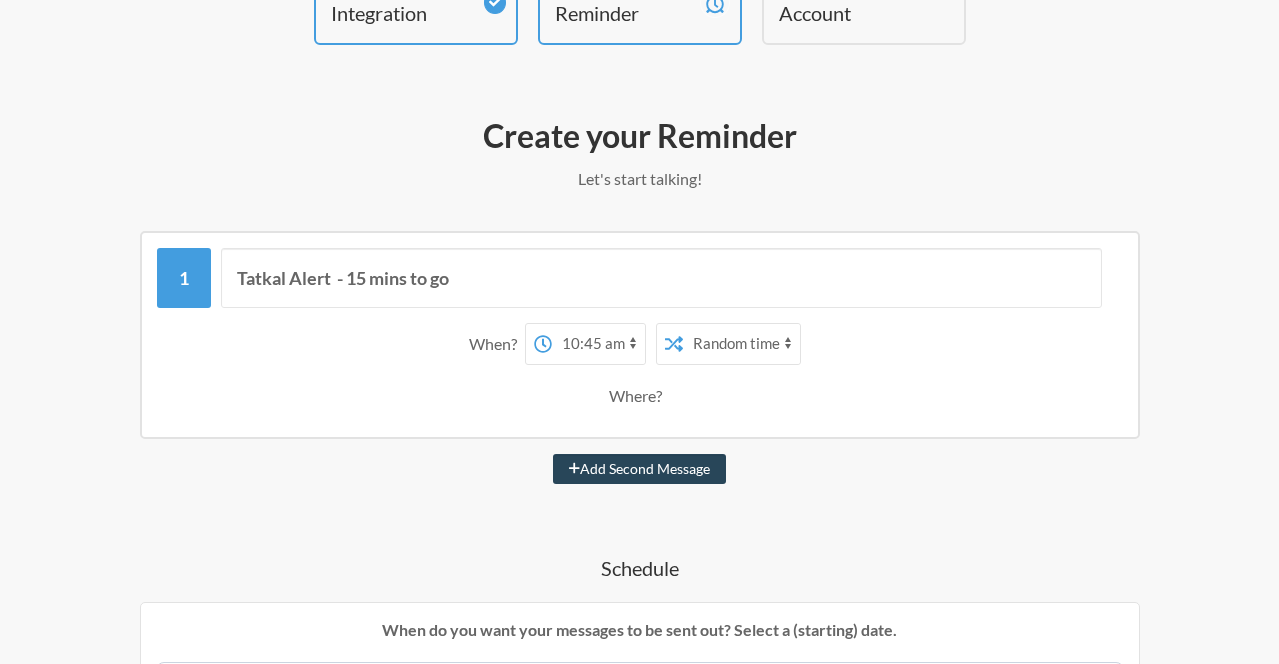 click on "Add Second Message" at bounding box center [639, 469] 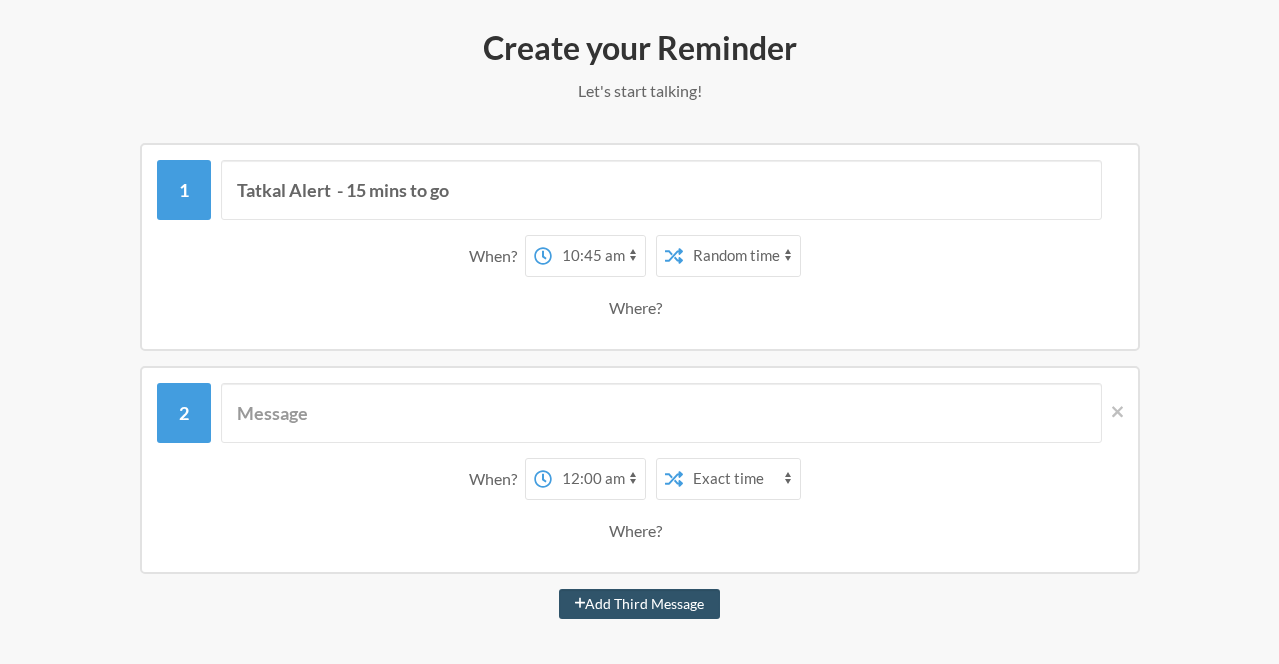scroll, scrollTop: 246, scrollLeft: 0, axis: vertical 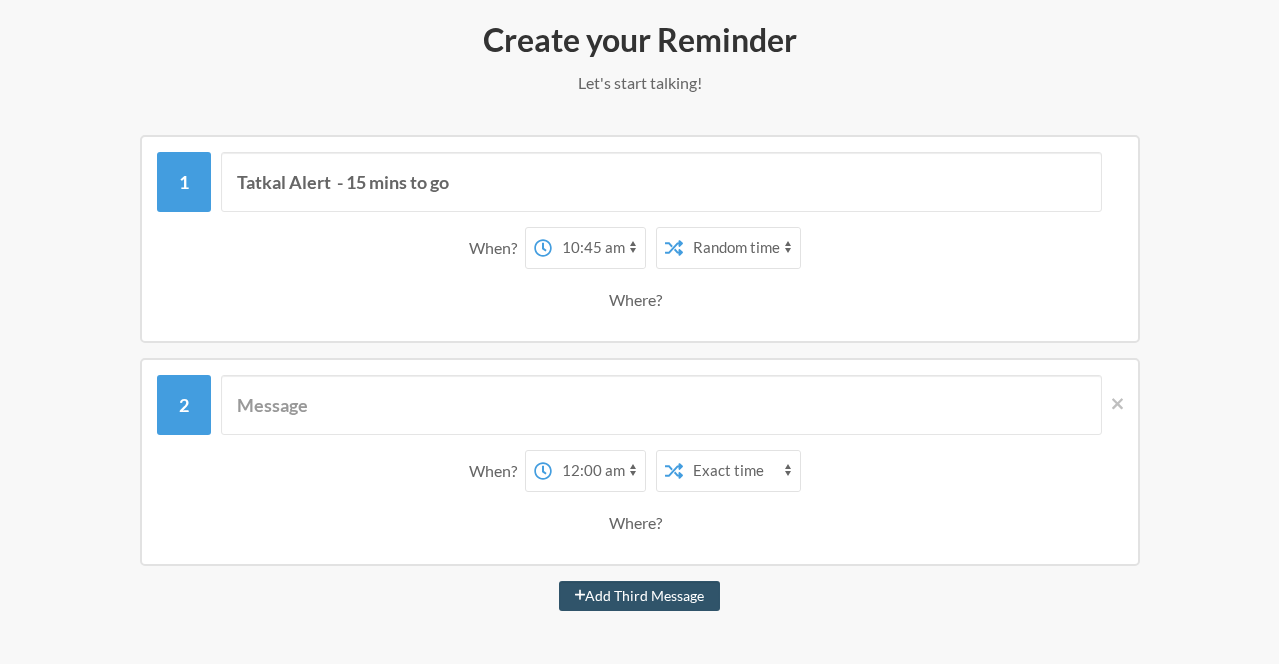 select on "11:00:00" 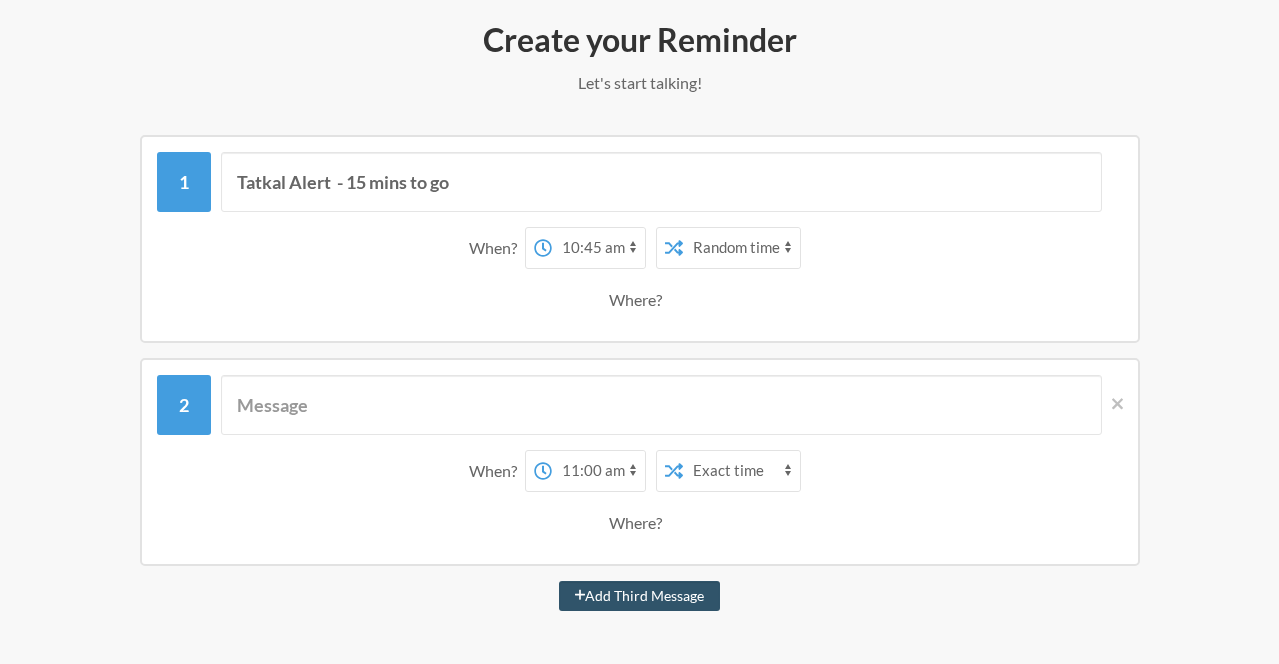 click on "12:00 am 12:15 am 12:30 am 12:45 am 1:00 am 1:15 am 1:30 am 1:45 am 2:00 am 2:15 am 2:30 am 2:45 am 3:00 am 3:15 am 3:30 am 3:45 am 4:00 am 4:15 am 4:30 am 4:45 am 5:00 am 5:15 am 5:30 am 5:45 am 6:00 am 6:15 am 6:30 am 6:45 am 7:00 am 7:15 am 7:30 am 7:45 am 8:00 am 8:15 am 8:30 am 8:45 am 9:00 am 9:15 am 9:30 am 9:45 am 10:00 am 10:15 am 10:30 am 10:45 am 11:00 am 11:15 am 11:30 am 11:45 am 12:00 pm 12:15 pm 12:30 pm 12:45 pm 1:00 pm 1:15 pm 1:30 pm 1:45 pm 2:00 pm 2:15 pm 2:30 pm 2:45 pm 3:00 pm 3:15 pm 3:30 pm 3:45 pm 4:00 pm 4:15 pm 4:30 pm 4:45 pm 5:00 pm 5:15 pm 5:30 pm 5:45 pm 6:00 pm 6:15 pm 6:30 pm 6:45 pm 7:00 pm 7:15 pm 7:30 pm 7:45 pm 8:00 pm 8:15 pm 8:30 pm 8:45 pm 9:00 pm 9:15 pm 9:30 pm 9:45 pm 10:00 pm 10:15 pm 10:30 pm 10:45 pm 11:00 pm 11:15 pm 11:30 pm 11:45 pm" at bounding box center (598, 471) 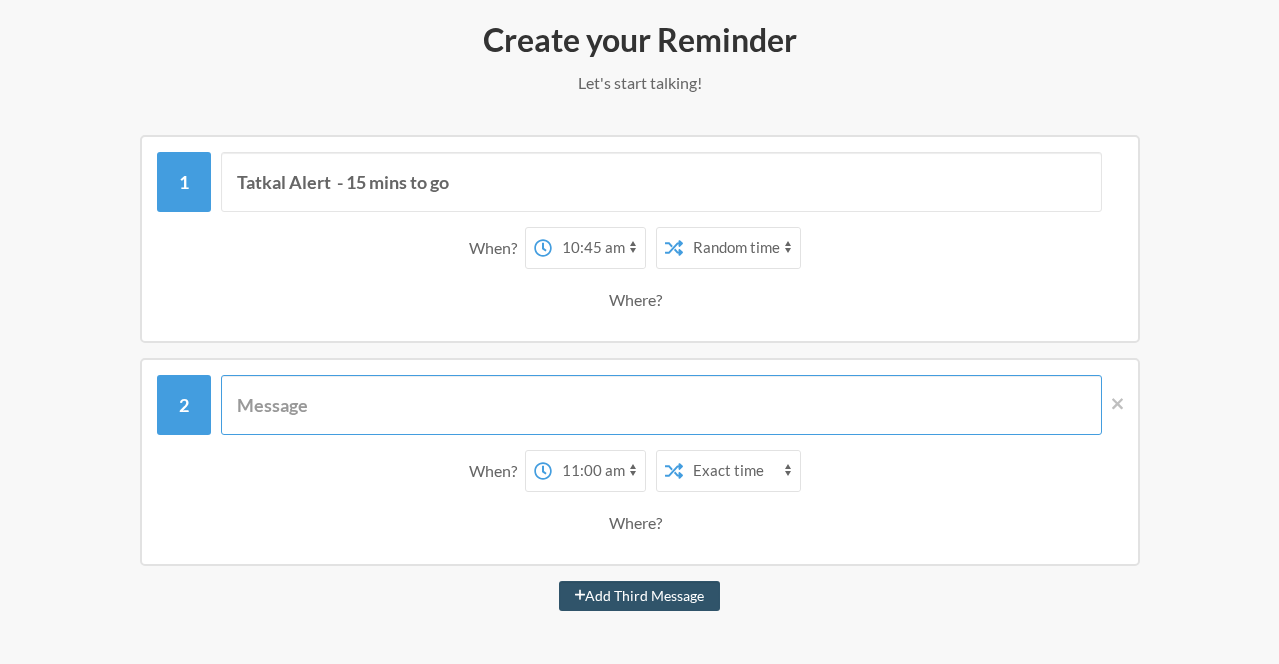 click at bounding box center [661, 405] 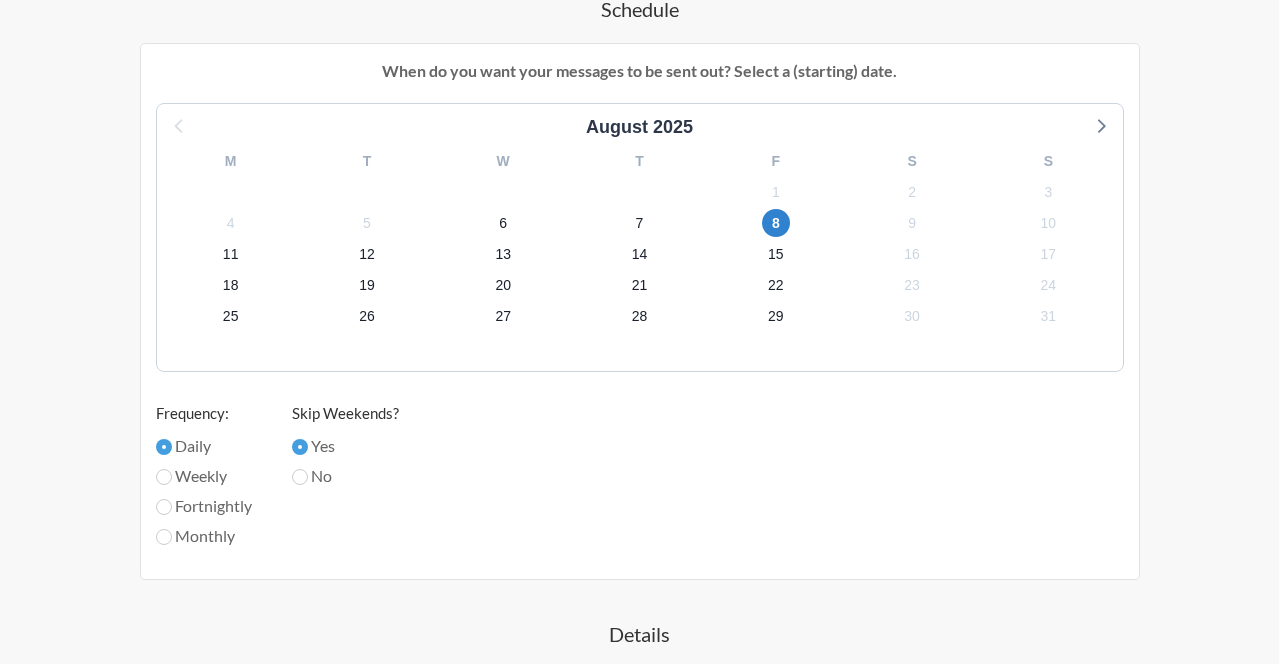 scroll, scrollTop: 937, scrollLeft: 0, axis: vertical 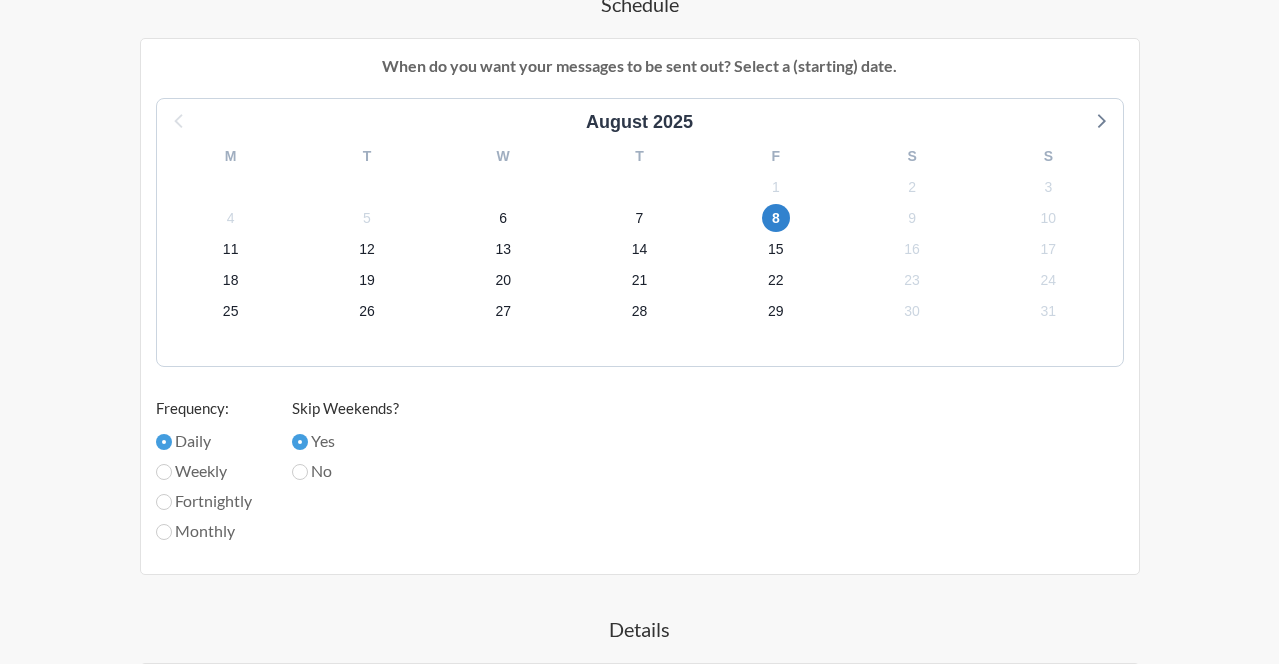 type on "Tatkal" 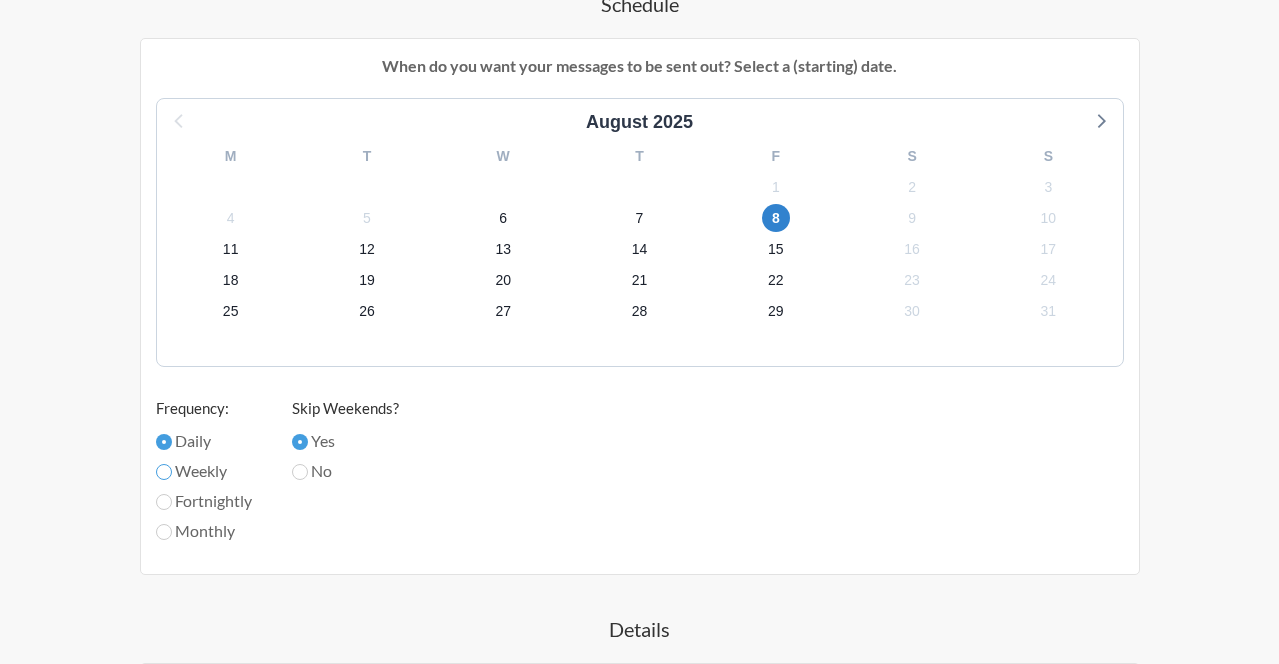 click on "Weekly" at bounding box center [164, 472] 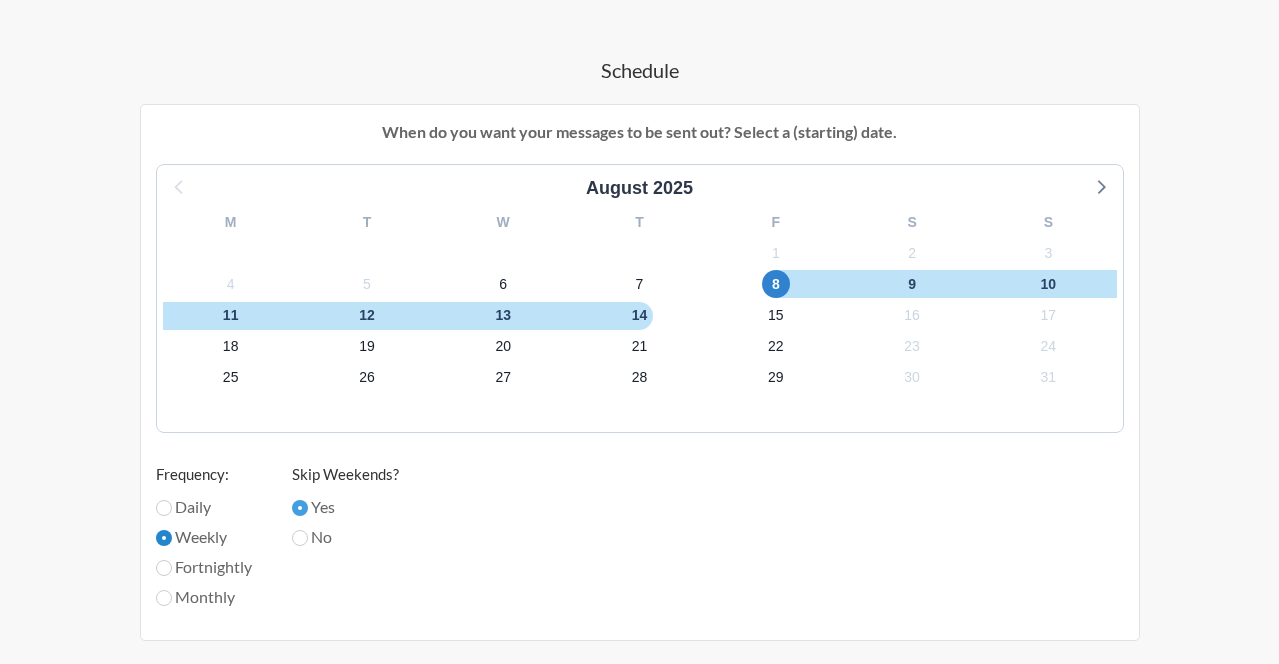 scroll, scrollTop: 872, scrollLeft: 0, axis: vertical 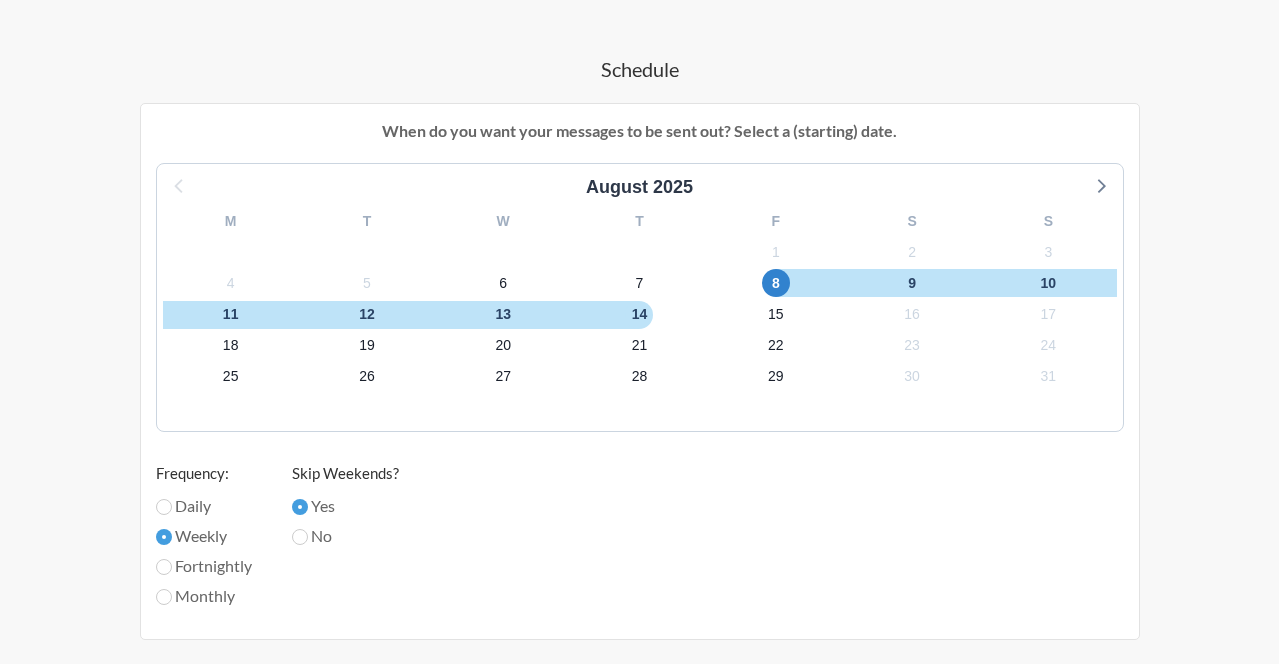 click on "Weekly" at bounding box center [204, 536] 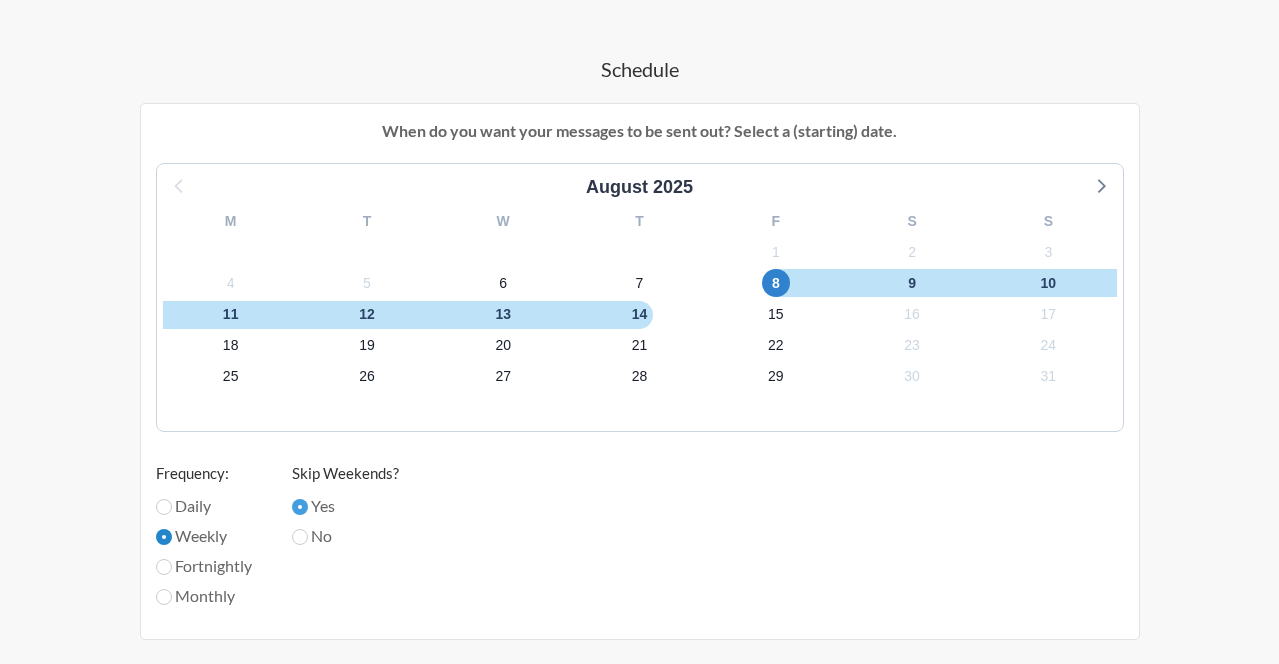 click on "Weekly" at bounding box center [164, 537] 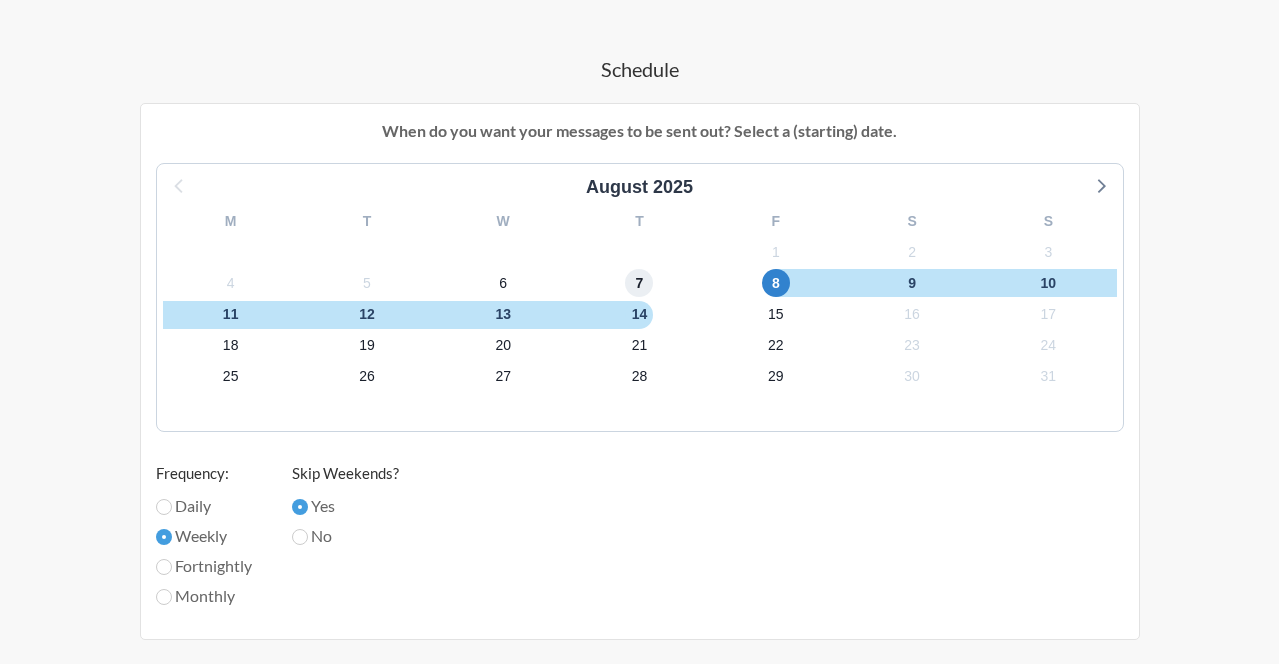 click on "7" at bounding box center (639, 283) 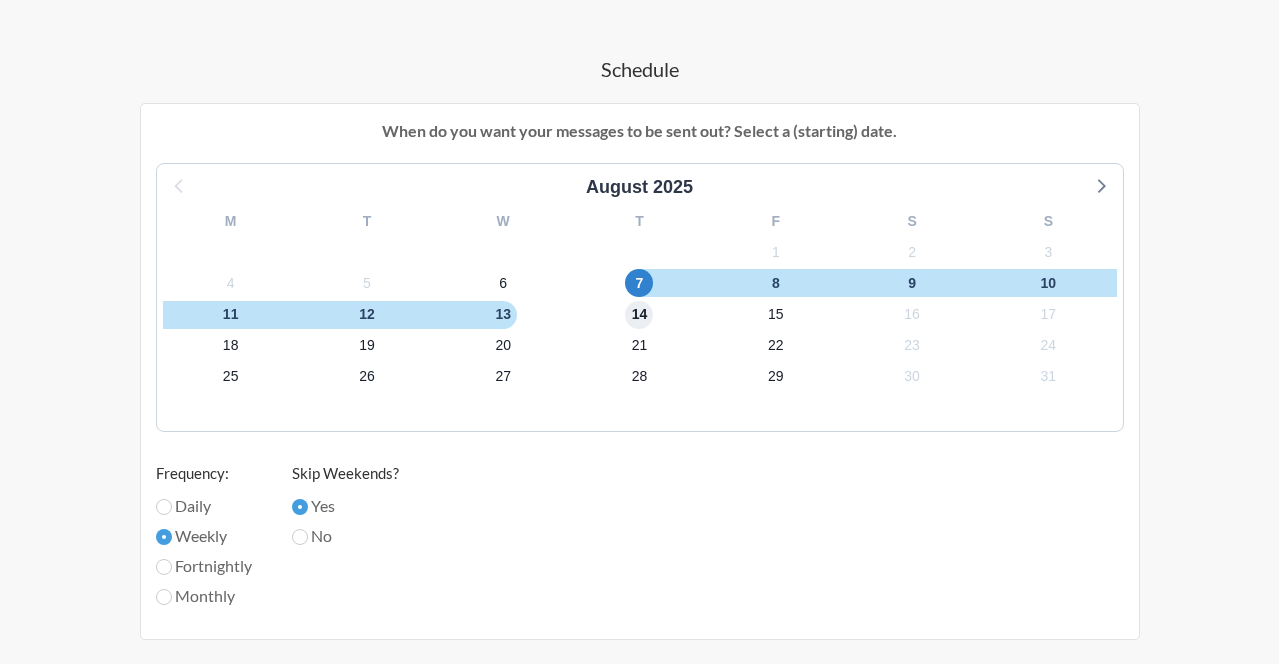 click on "14" at bounding box center [639, 315] 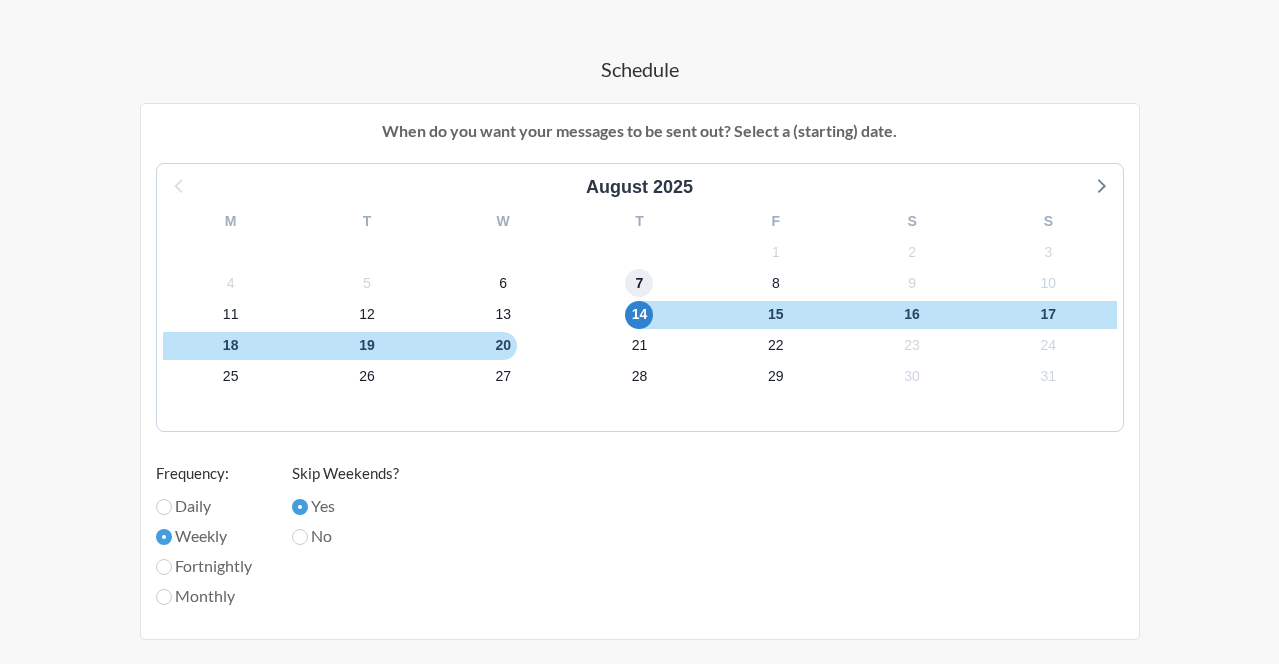 click on "7" at bounding box center [639, 283] 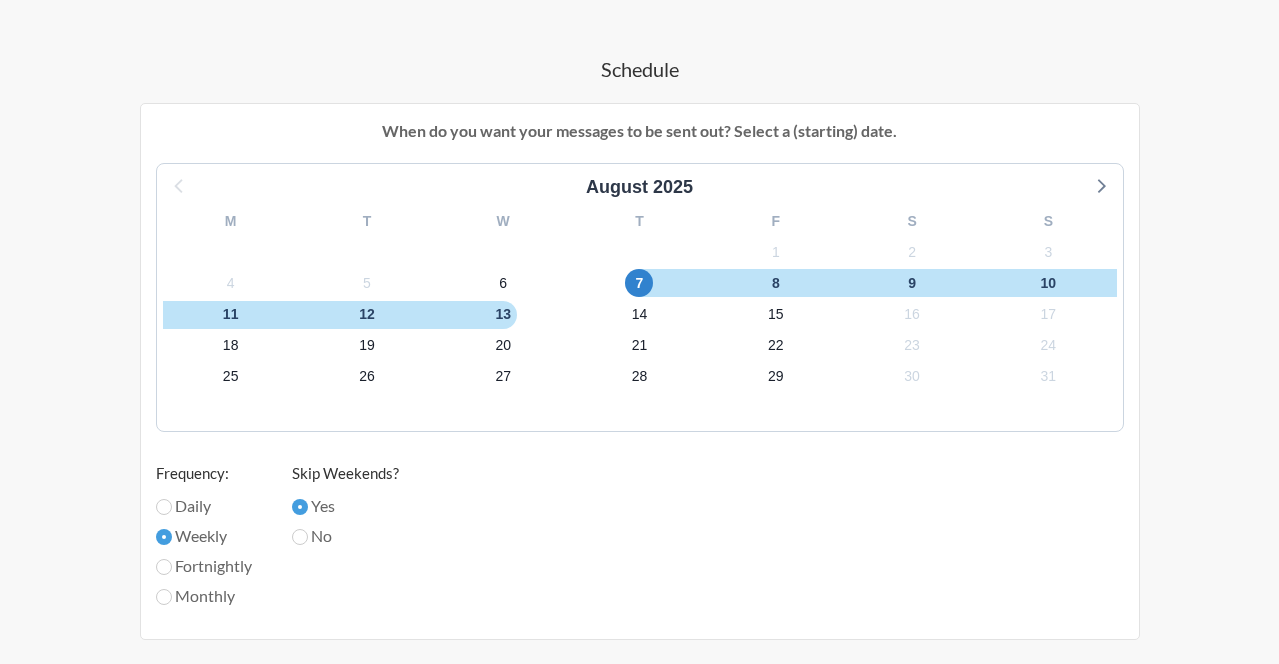 click on "Fortnightly" at bounding box center [204, 566] 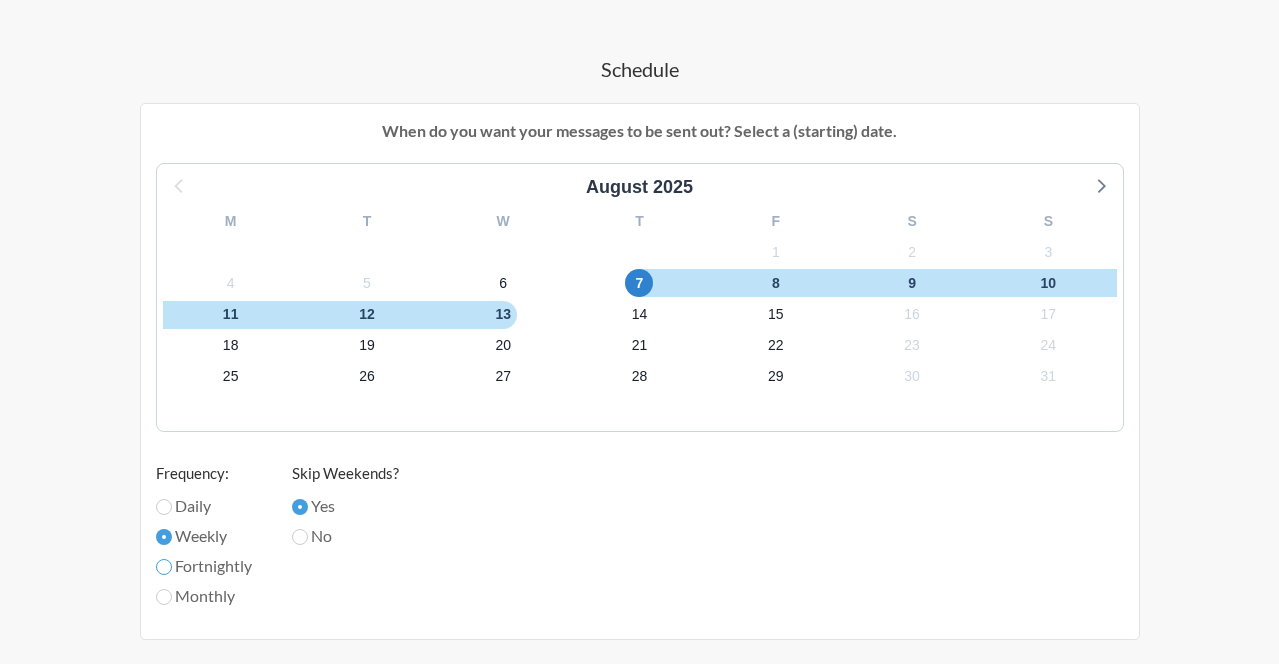 click on "Fortnightly" at bounding box center [164, 567] 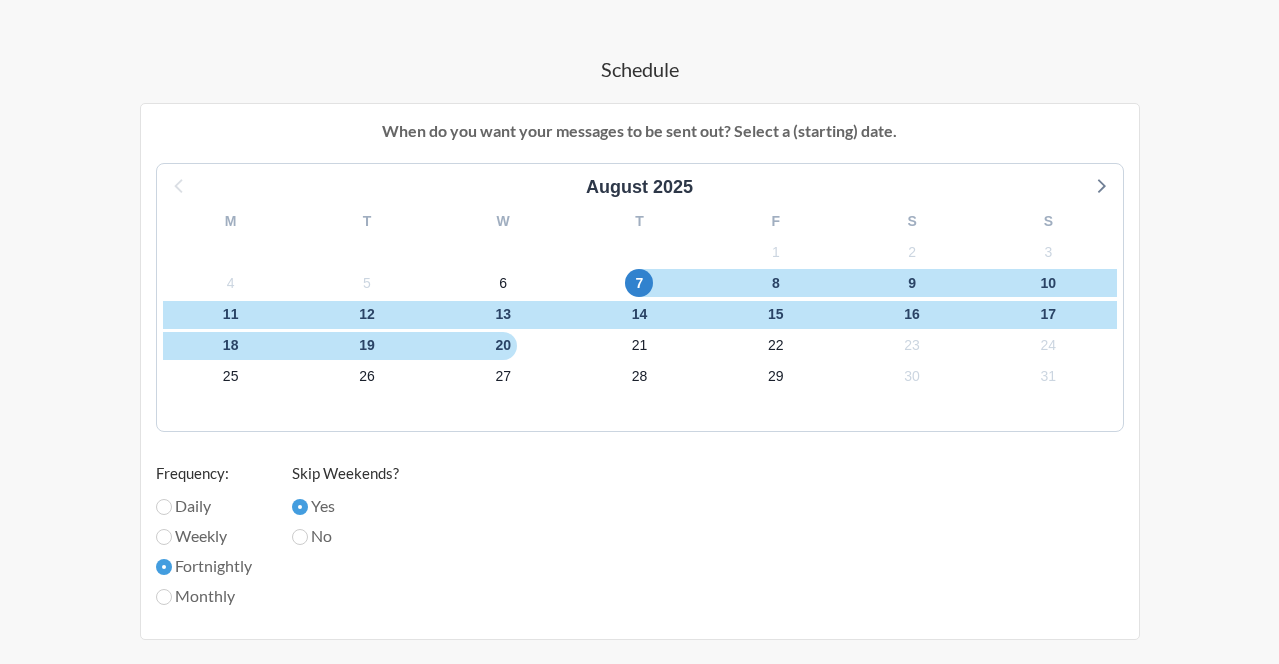 click on "Monthly" at bounding box center (204, 596) 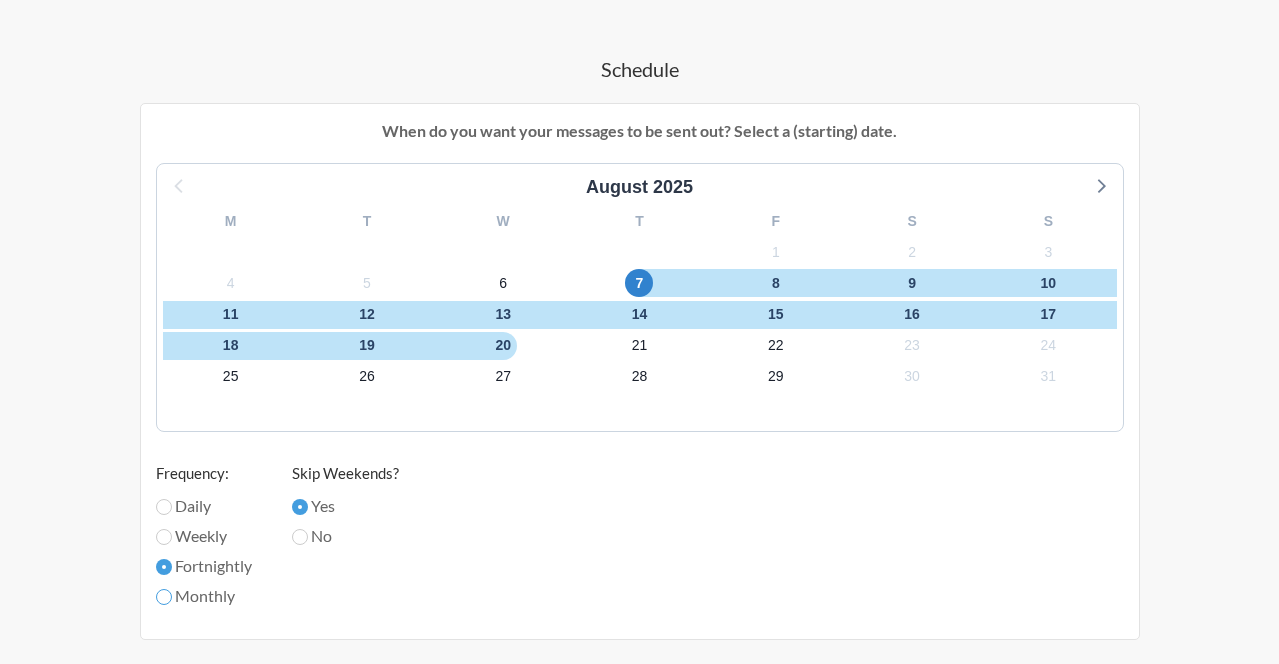 click on "Monthly" at bounding box center [164, 597] 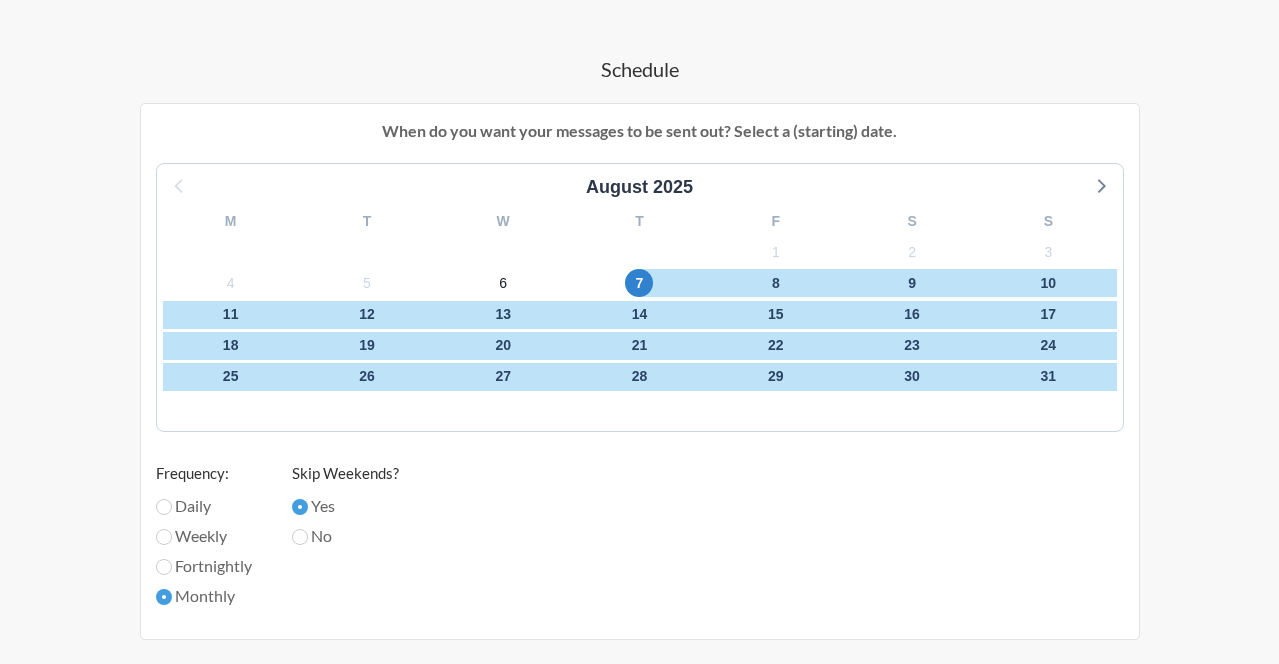 click on "Daily" at bounding box center [204, 509] 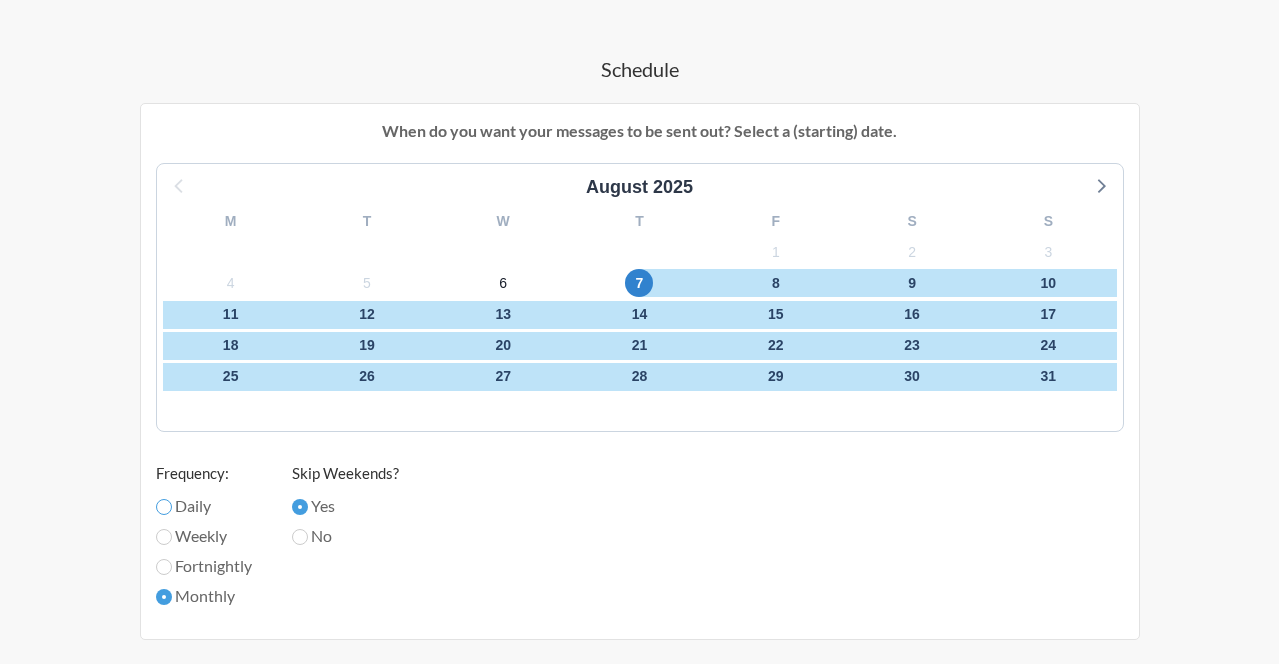 click on "Daily" at bounding box center [164, 507] 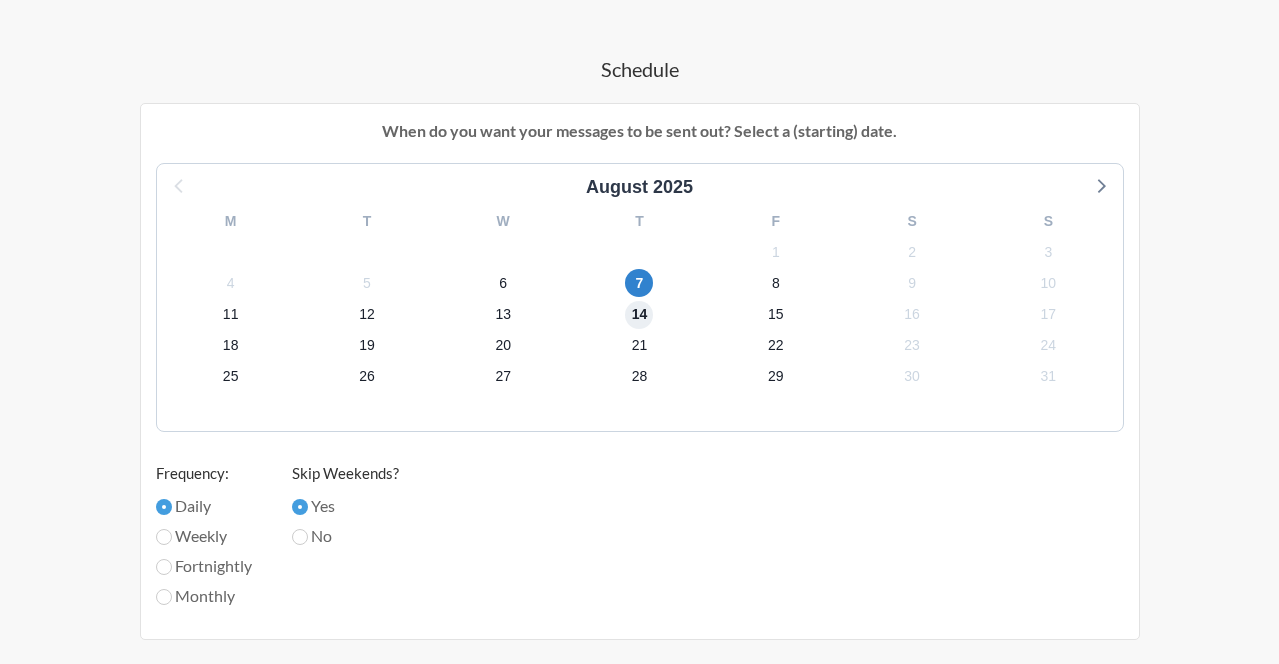 click on "14" at bounding box center [639, 315] 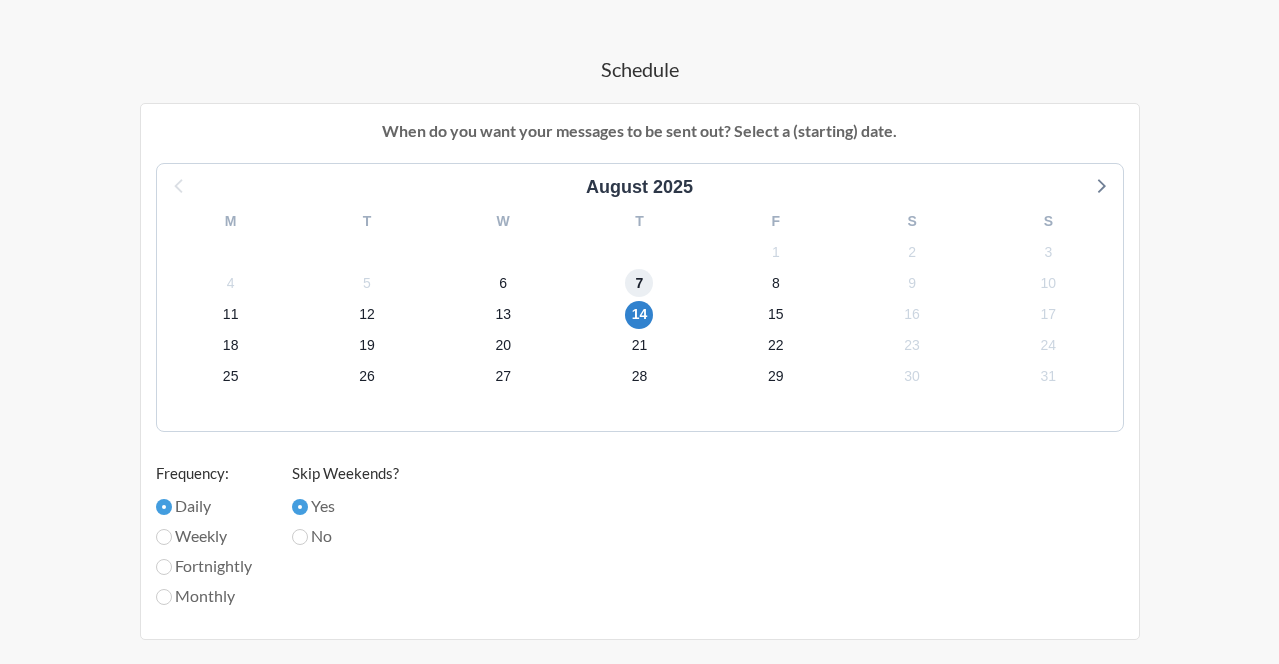click on "7" at bounding box center [639, 283] 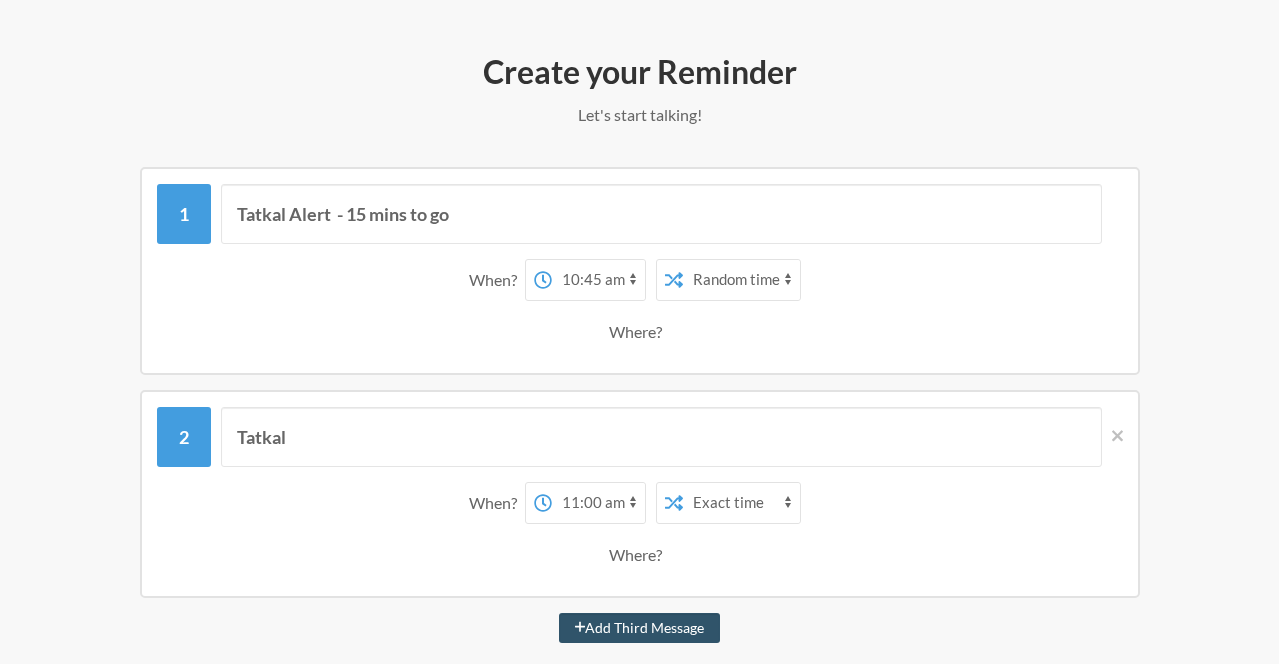 scroll, scrollTop: 222, scrollLeft: 0, axis: vertical 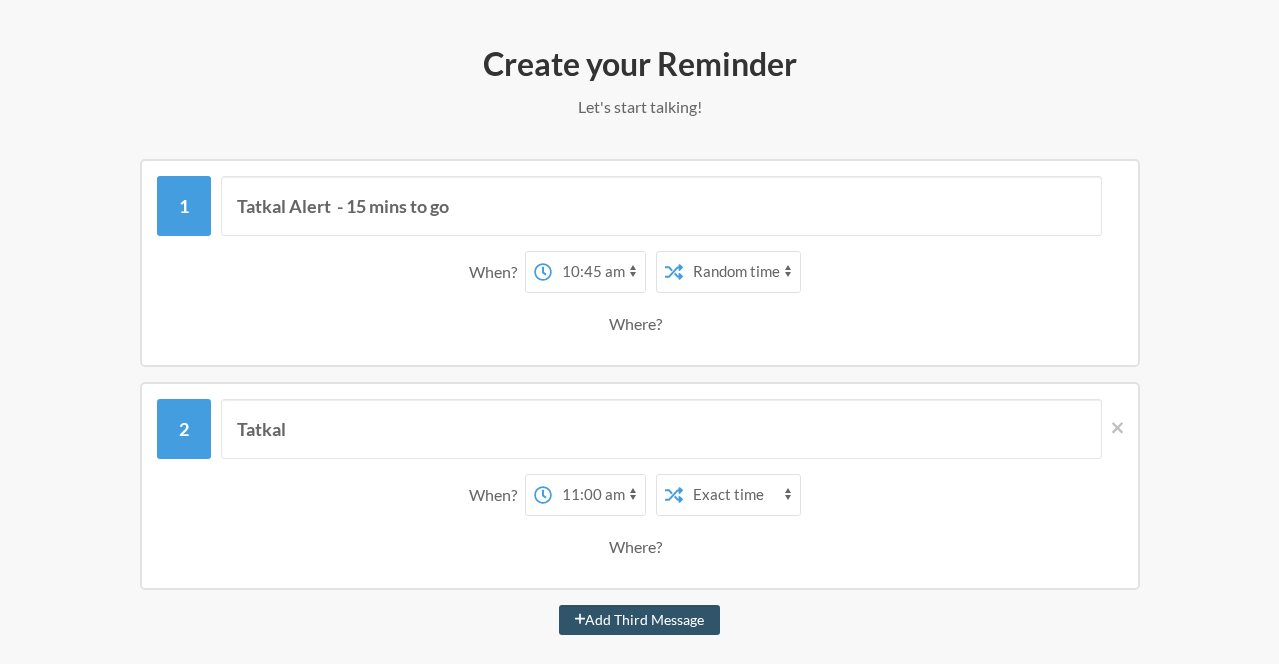 select on "false" 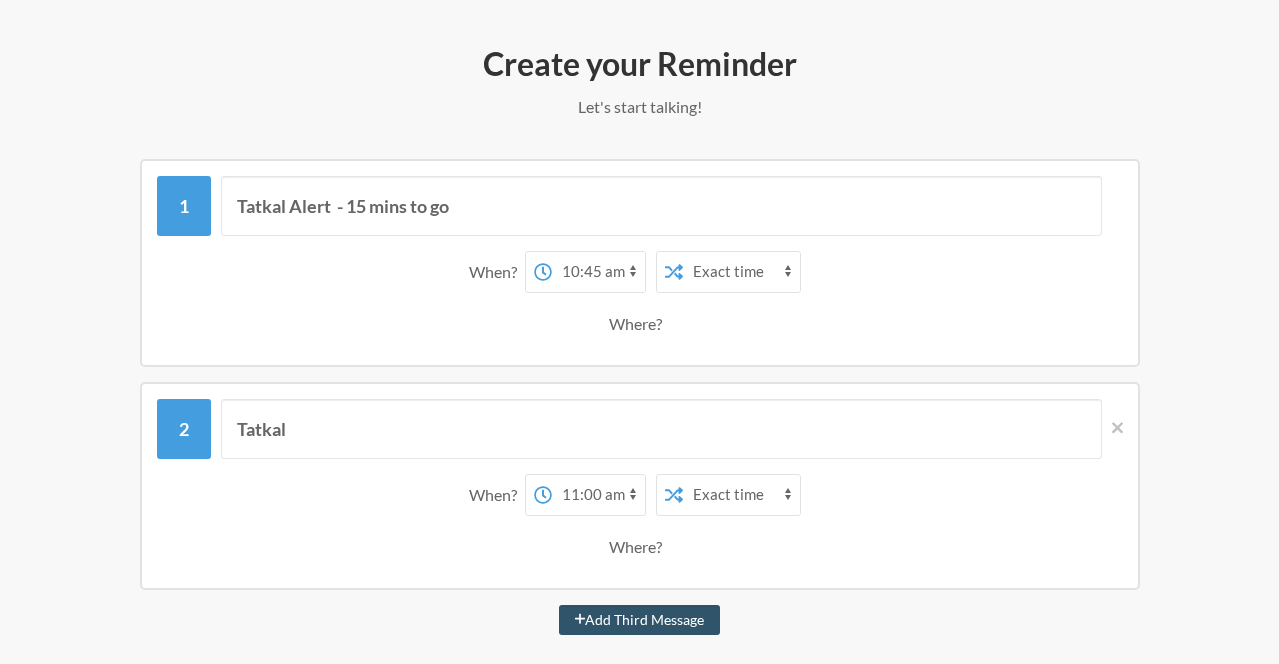 click on "Exact time Random time" at bounding box center (741, 272) 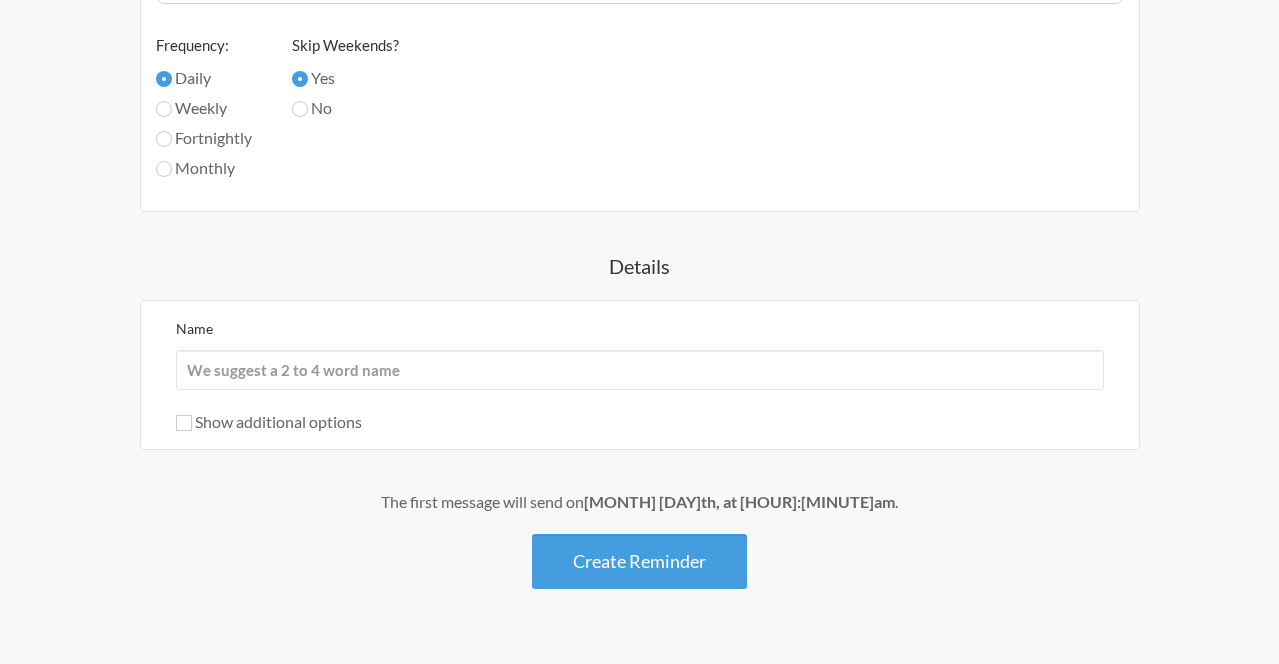 scroll, scrollTop: 1345, scrollLeft: 0, axis: vertical 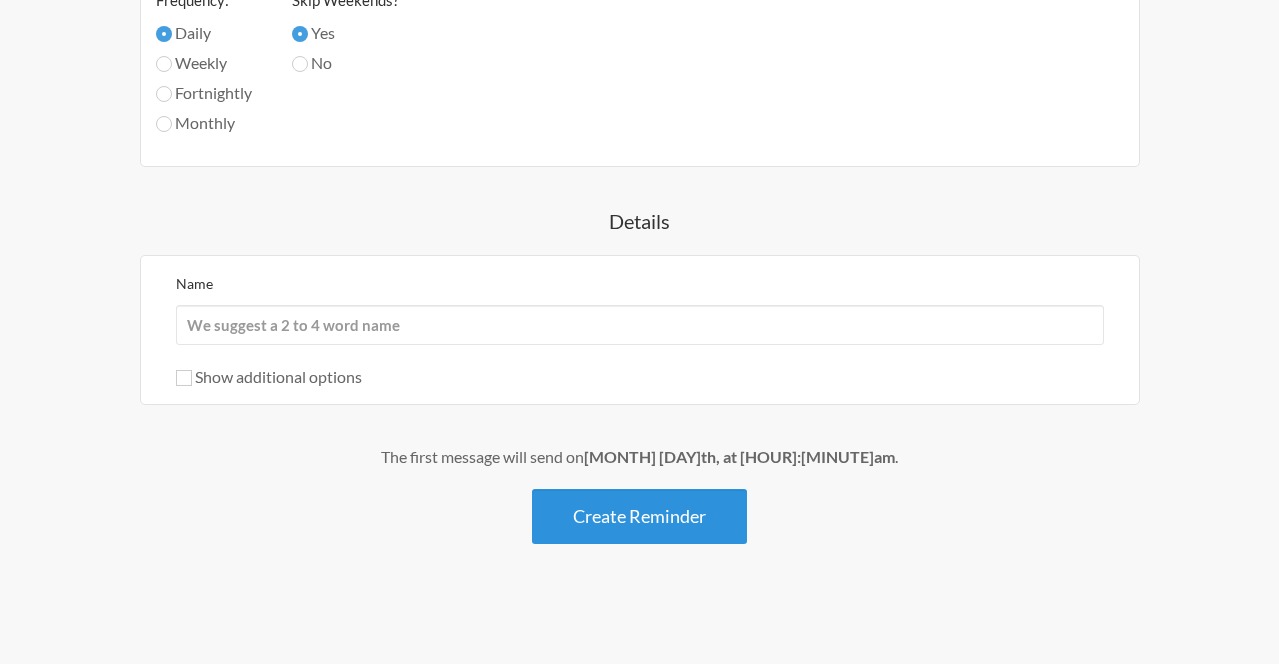 click on "Create Reminder" at bounding box center [639, 516] 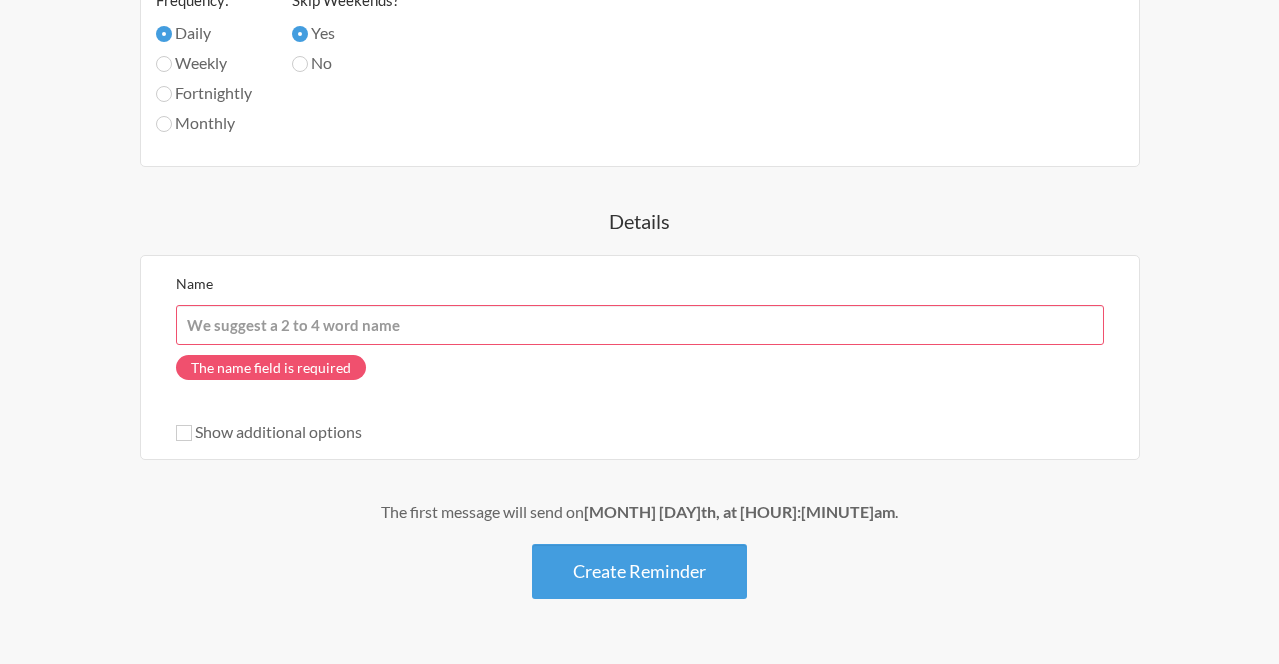 click on "Name" at bounding box center [640, 325] 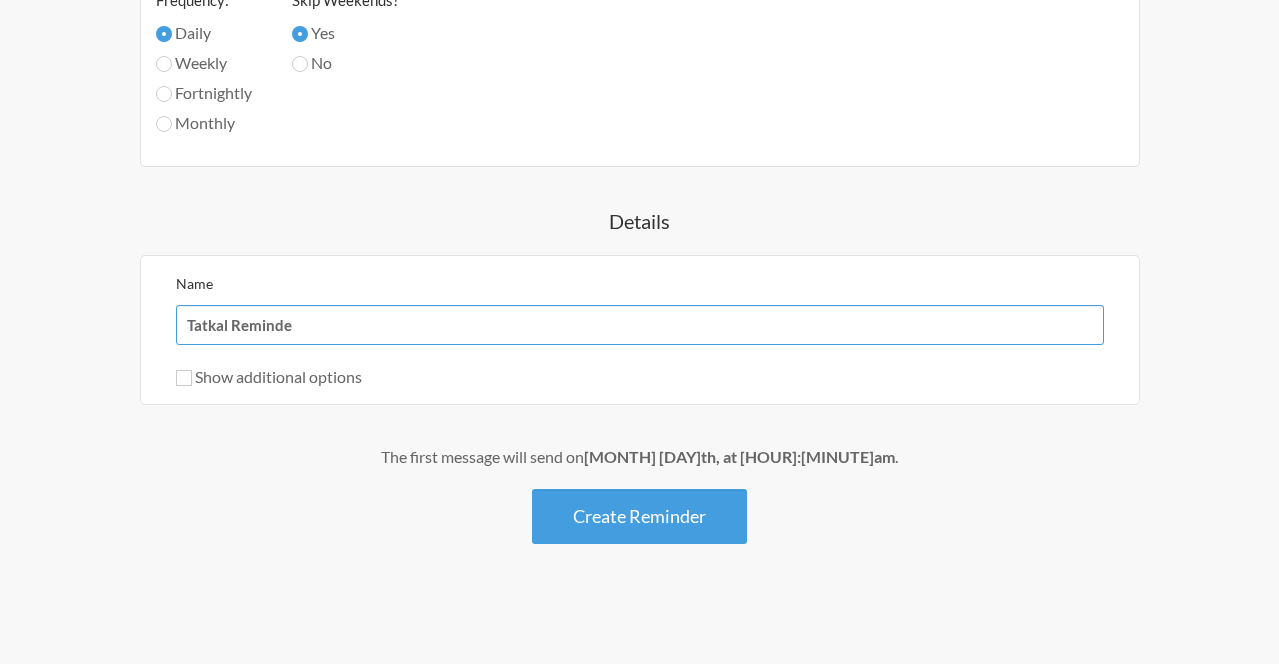 type on "Tatkal Reminder" 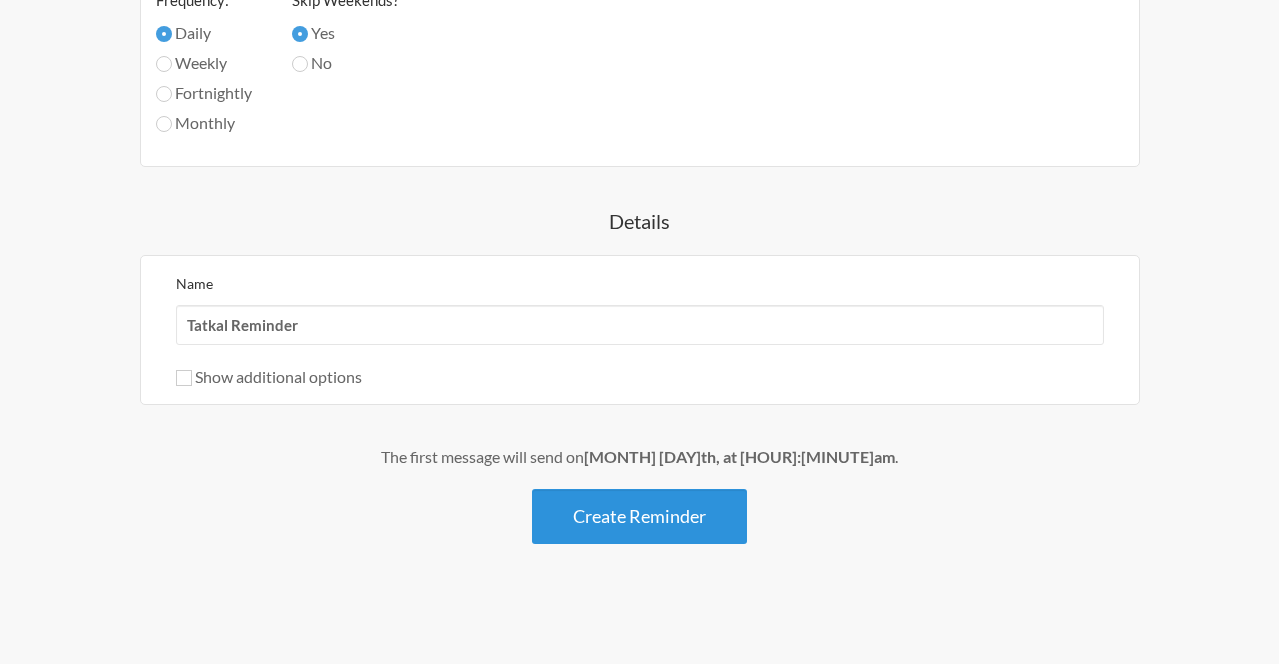 click on "Create Reminder" at bounding box center [639, 516] 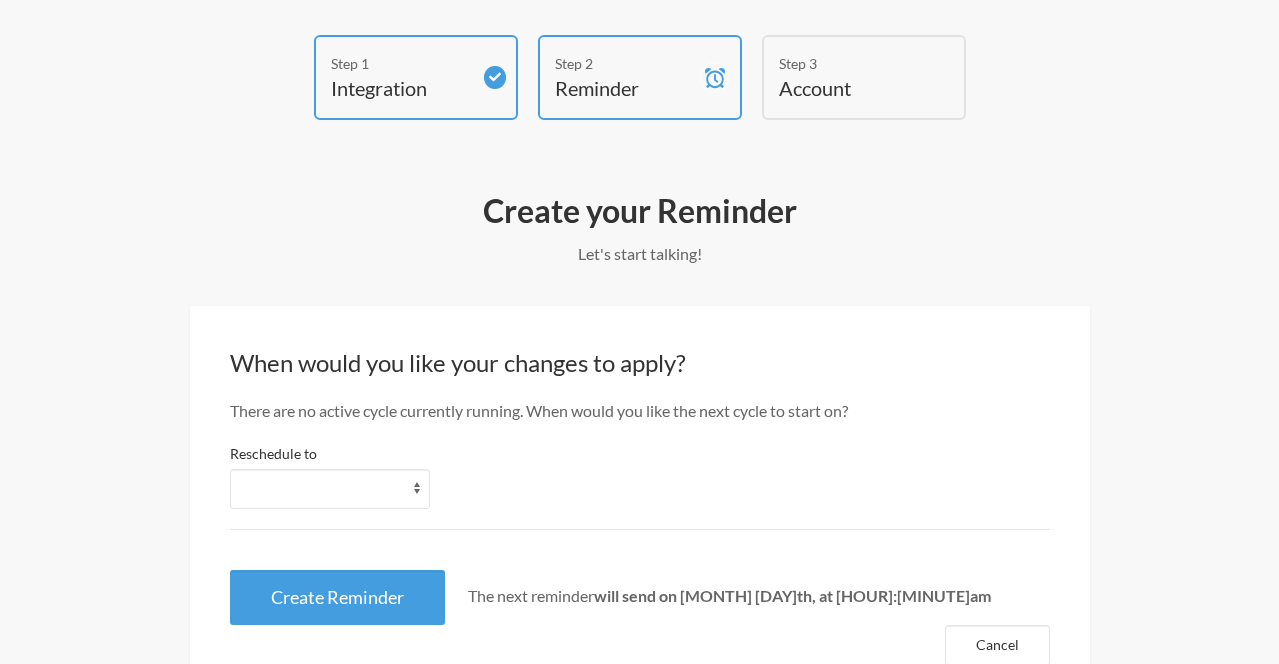 scroll, scrollTop: 0, scrollLeft: 0, axis: both 